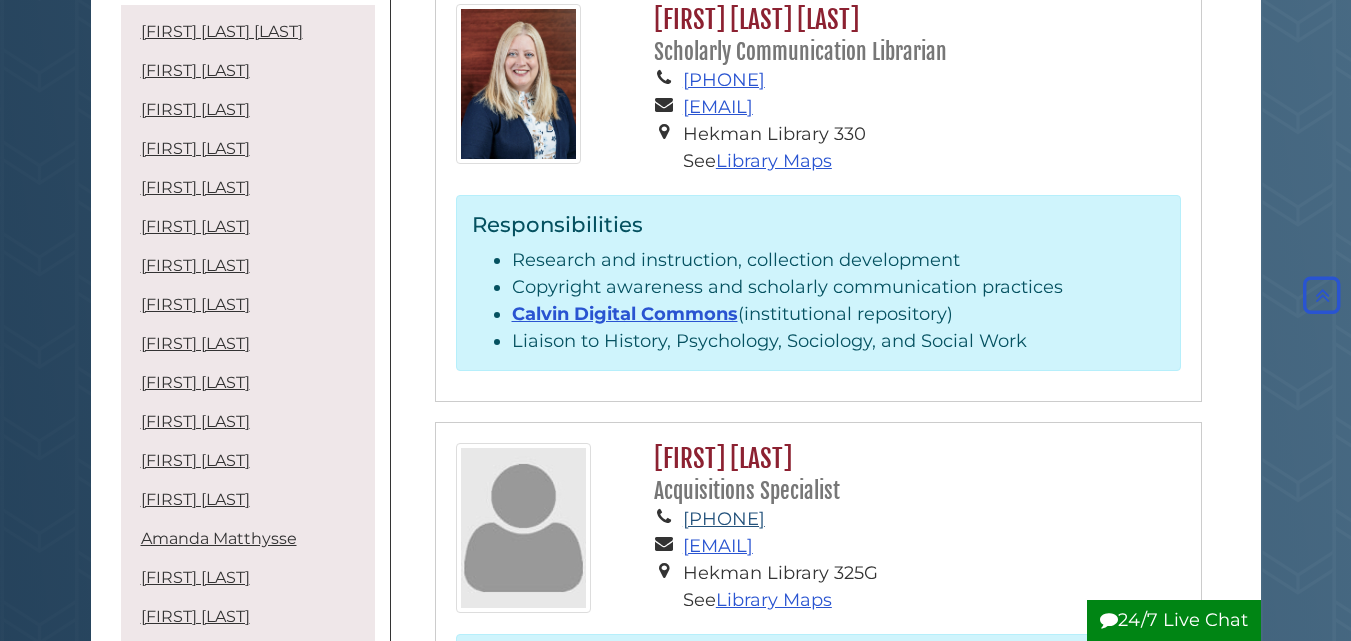 scroll, scrollTop: 200, scrollLeft: 0, axis: vertical 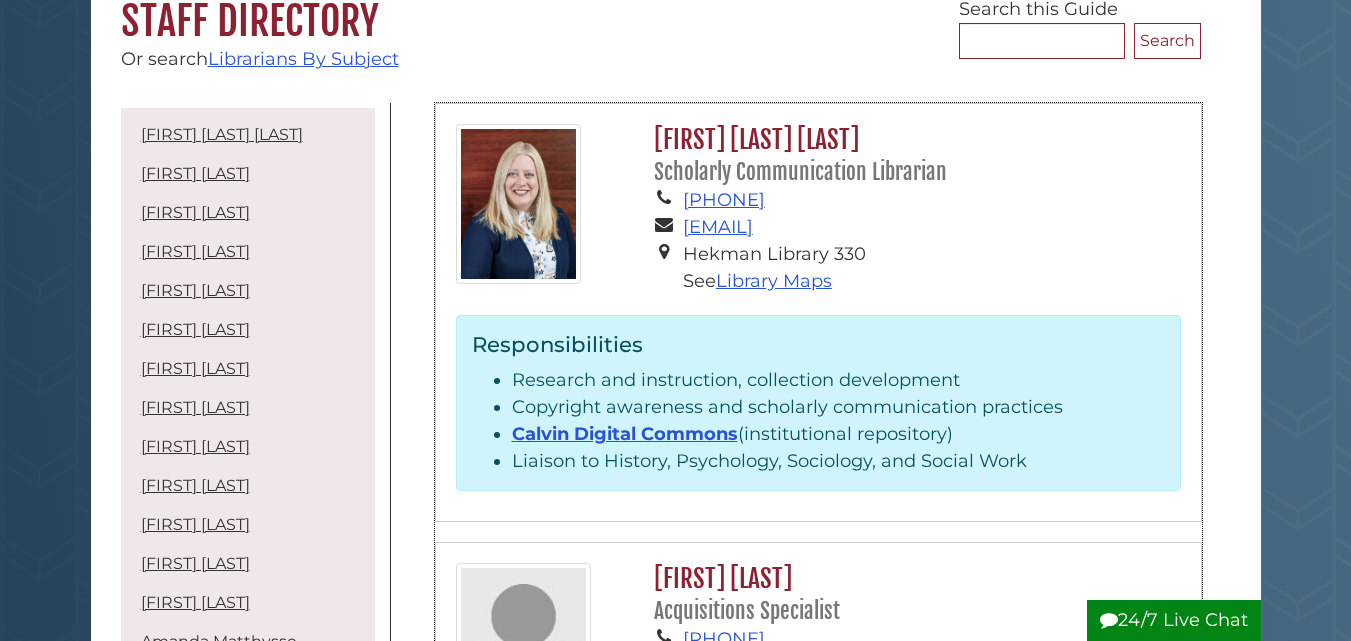 click on "[FIRST] [LAST]
[TITLE]" at bounding box center [912, 155] 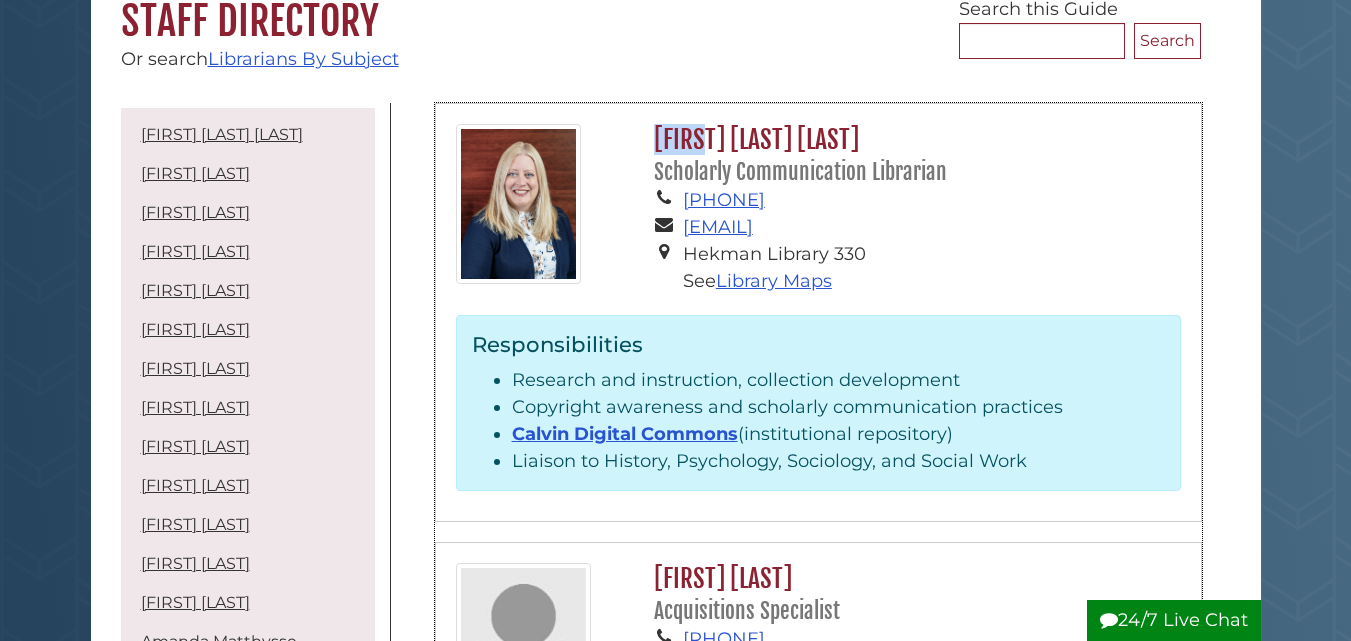 click on "[FIRST] [LAST]
[TITLE]" at bounding box center (912, 155) 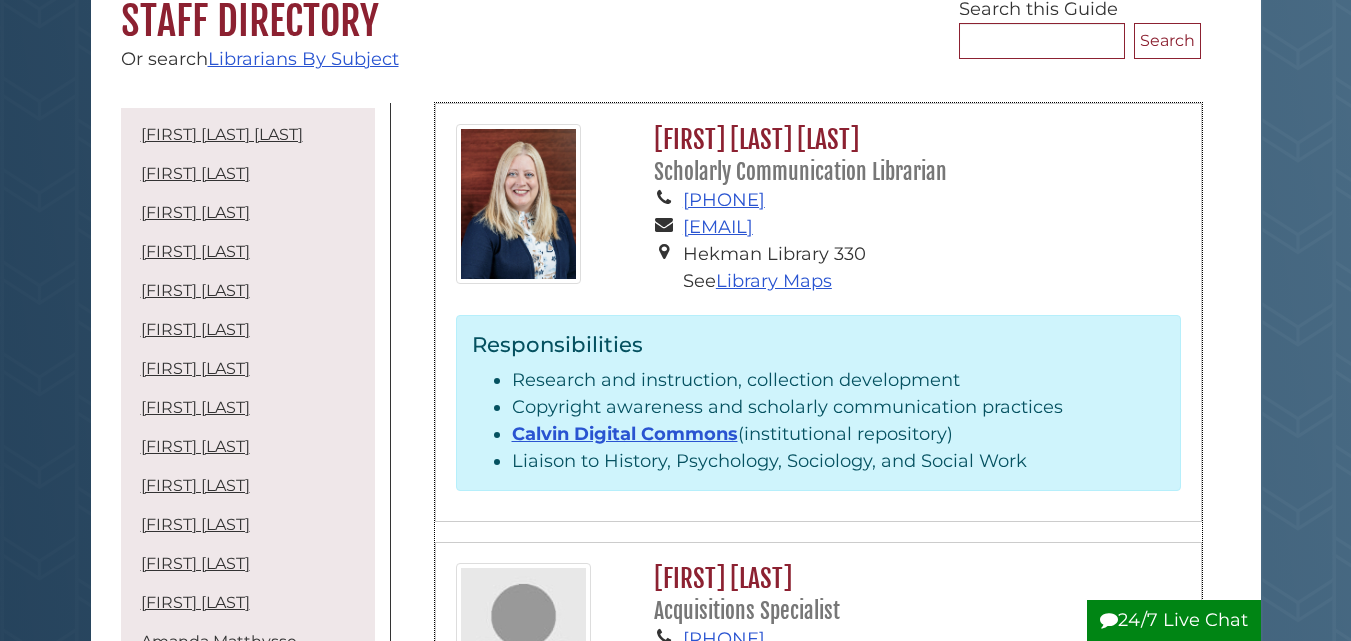 click on "[FIRST] [LAST]
[TITLE]" at bounding box center (912, 155) 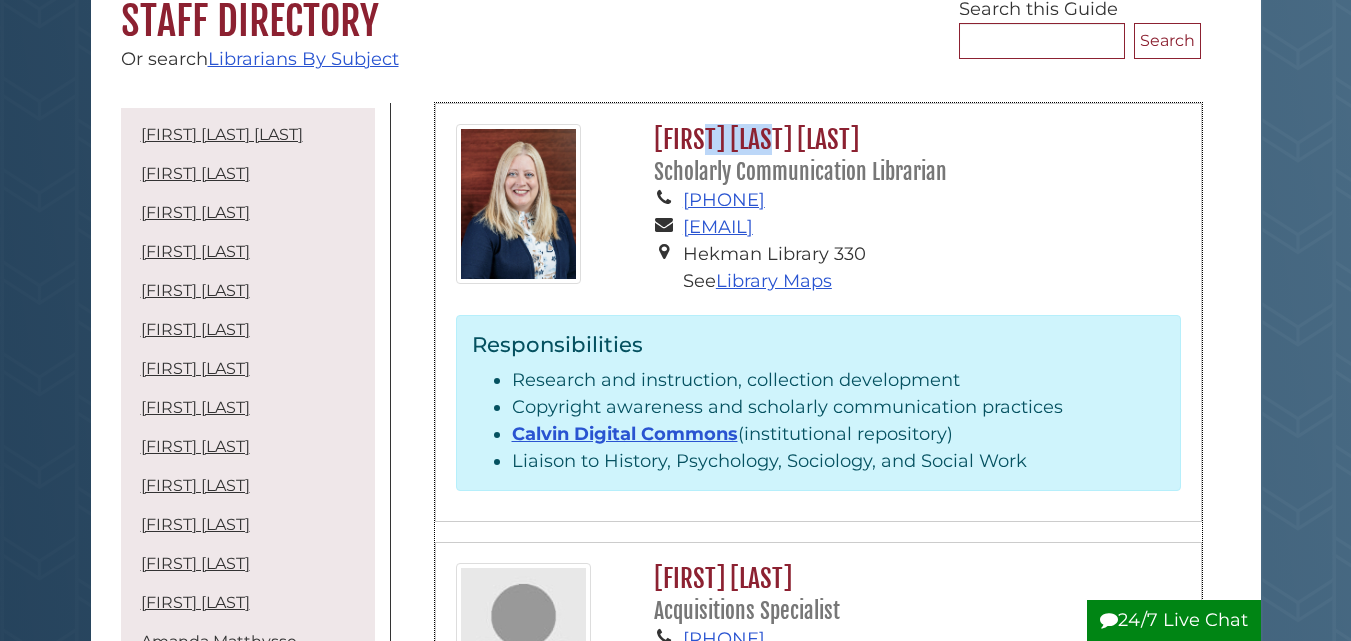 click on "[FIRST] [LAST]
[TITLE]" at bounding box center (912, 155) 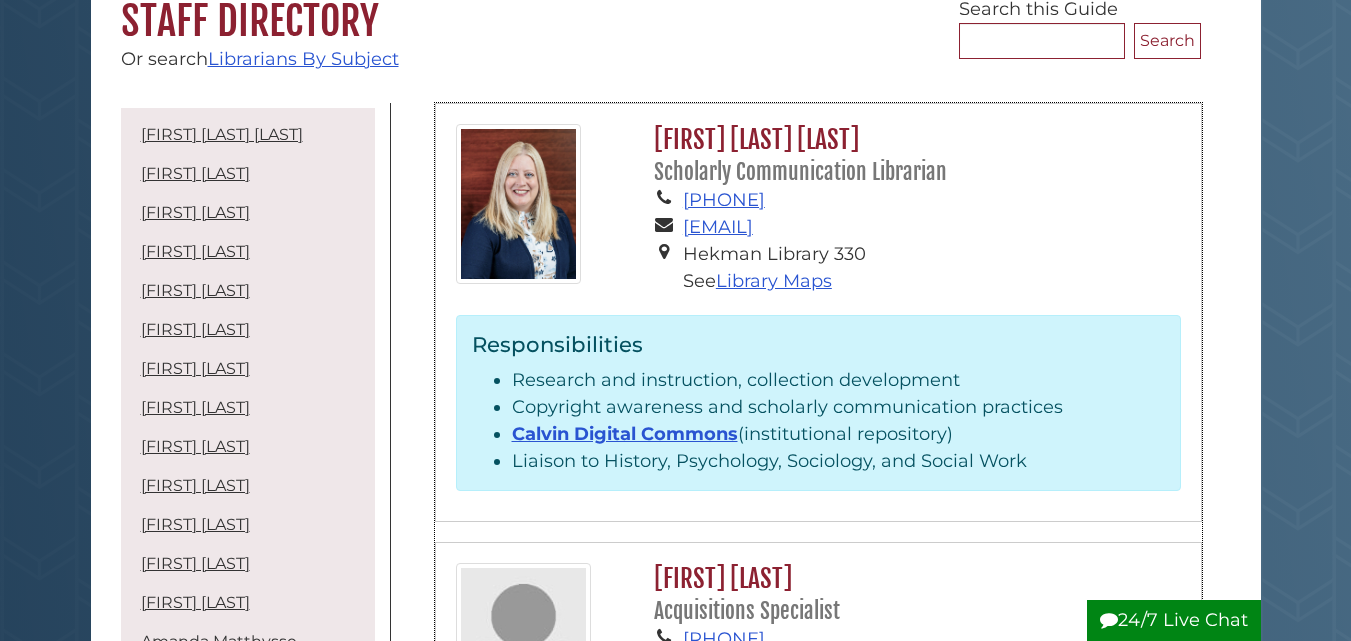 click on "[FIRST] [LAST]
[TITLE]" at bounding box center (912, 155) 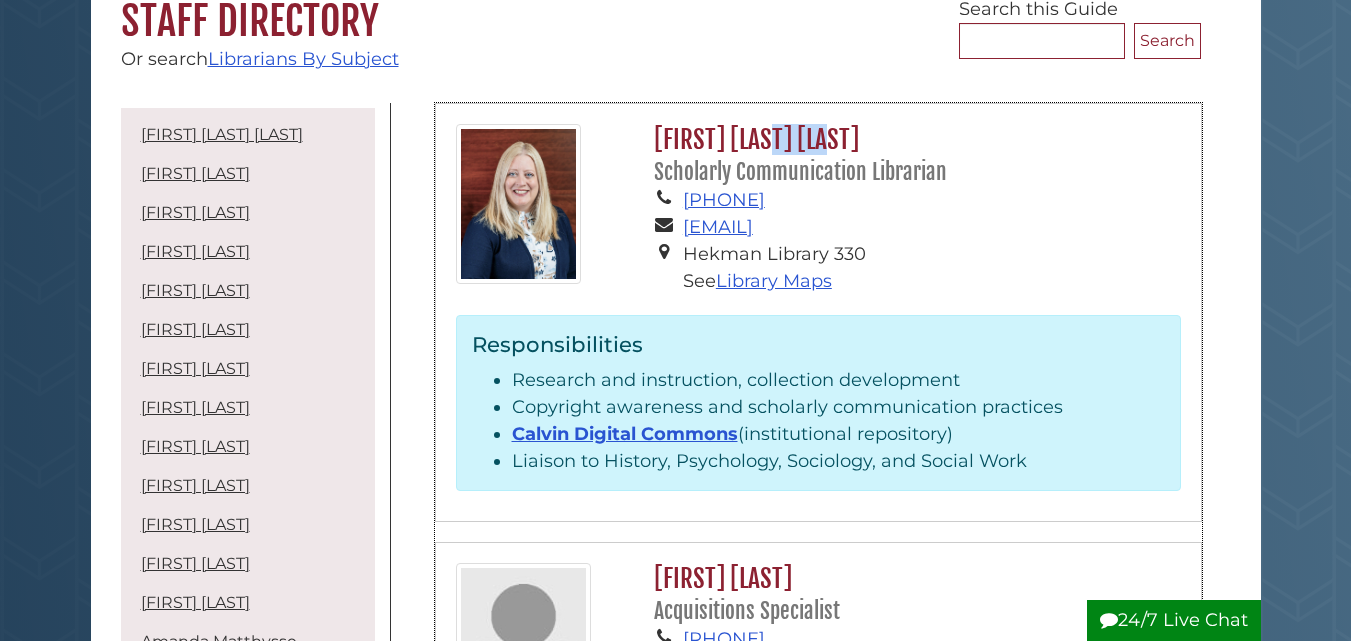 click on "[FIRST] [LAST]
[TITLE]" at bounding box center (912, 155) 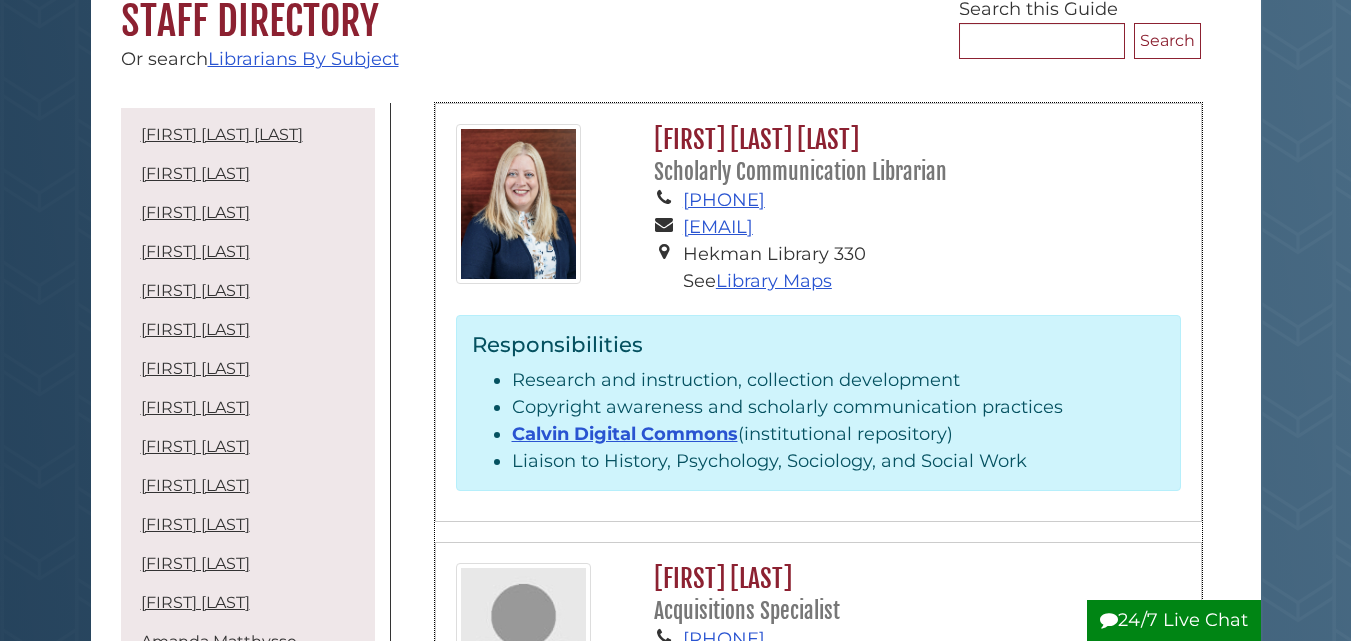 click on "Scholarly Communication Librarian" at bounding box center (800, 172) 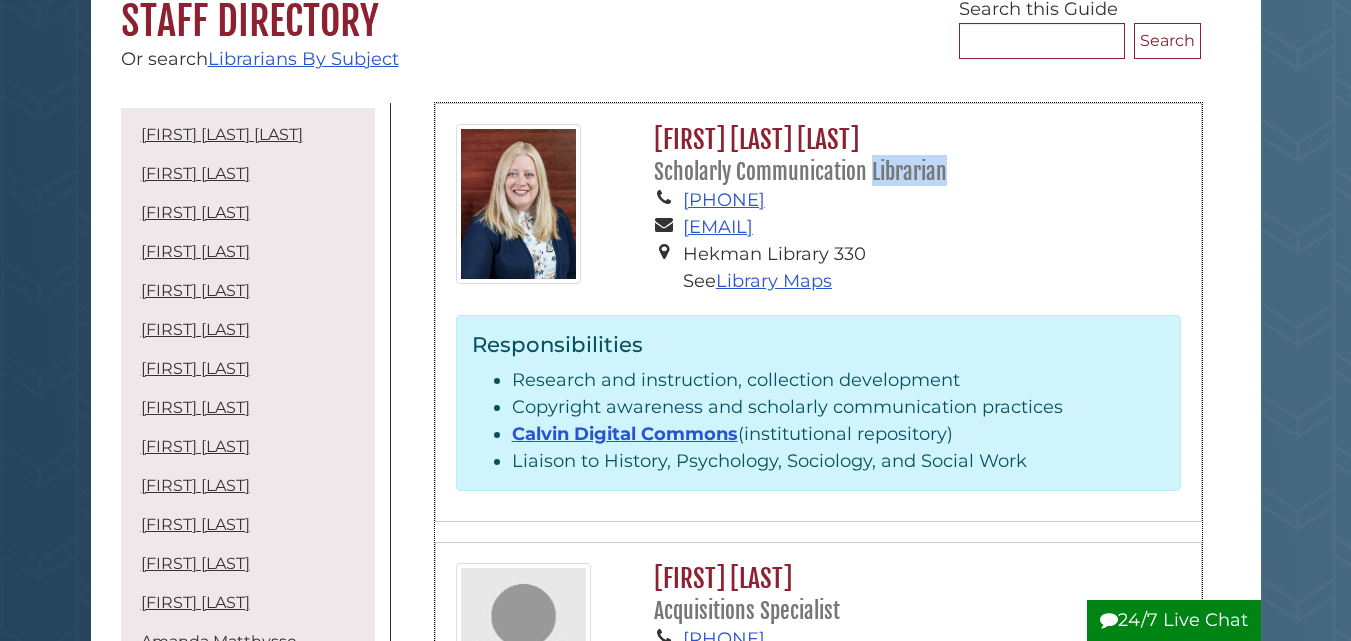click on "Scholarly Communication Librarian" at bounding box center (800, 172) 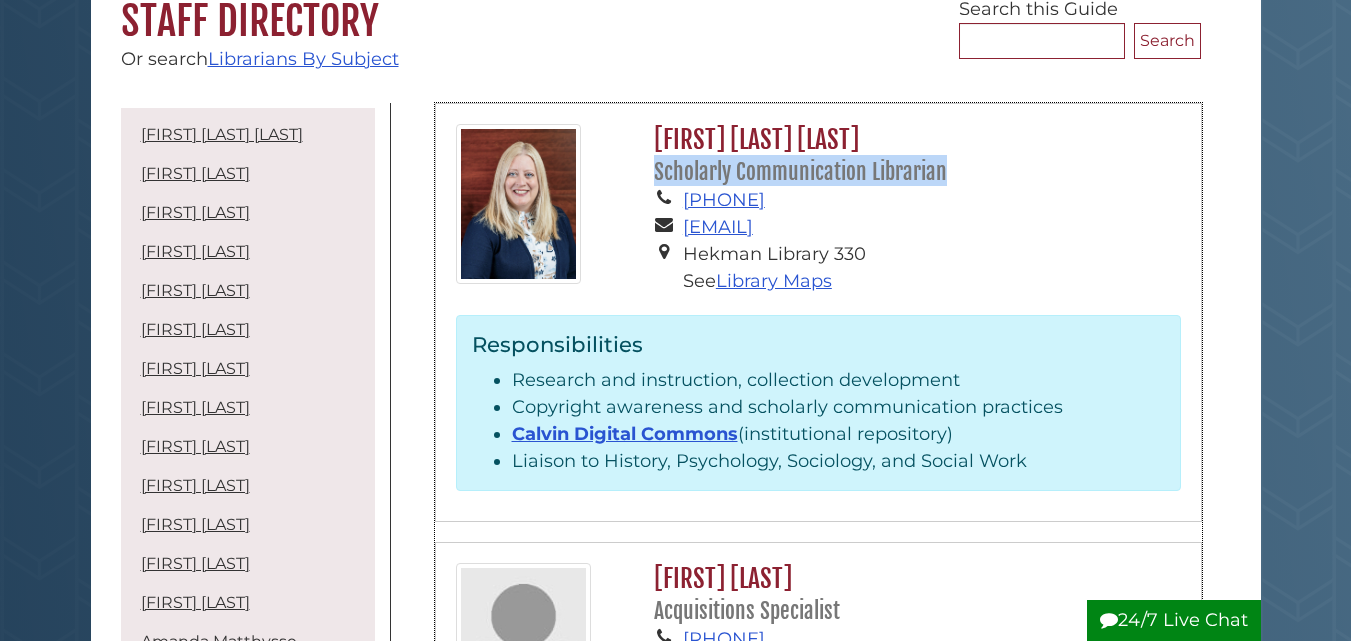 click on "Scholarly Communication Librarian" at bounding box center [800, 172] 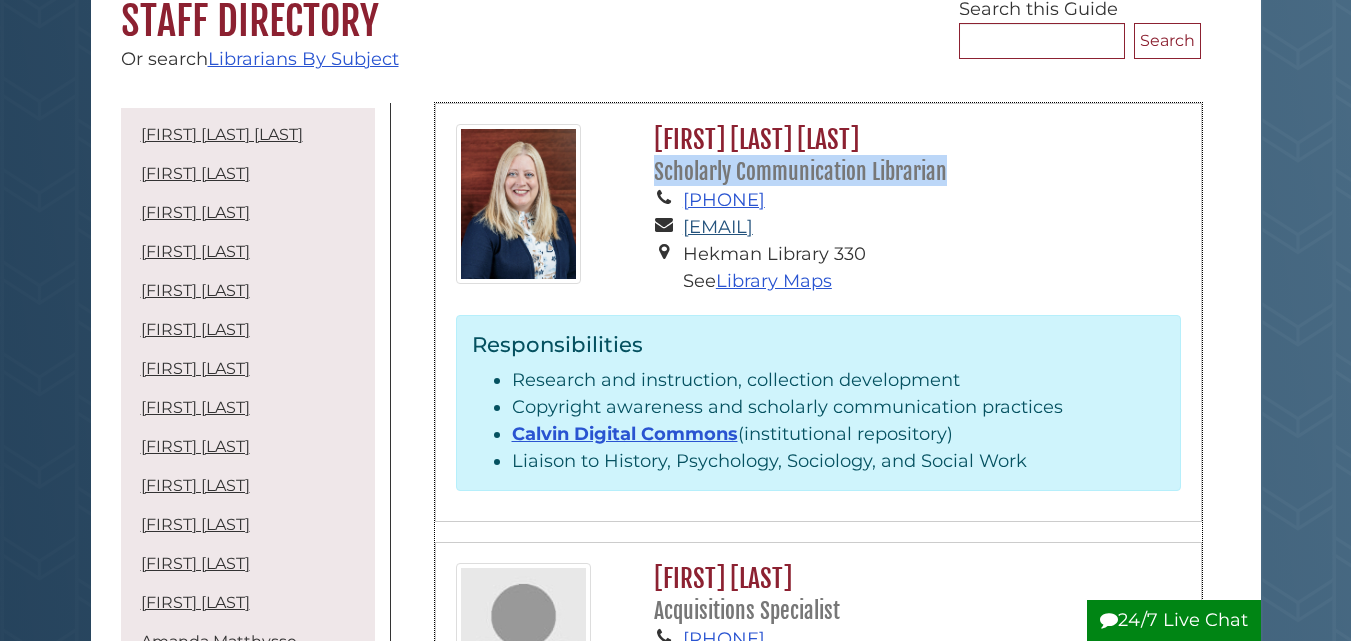 copy on "[PHONE]" 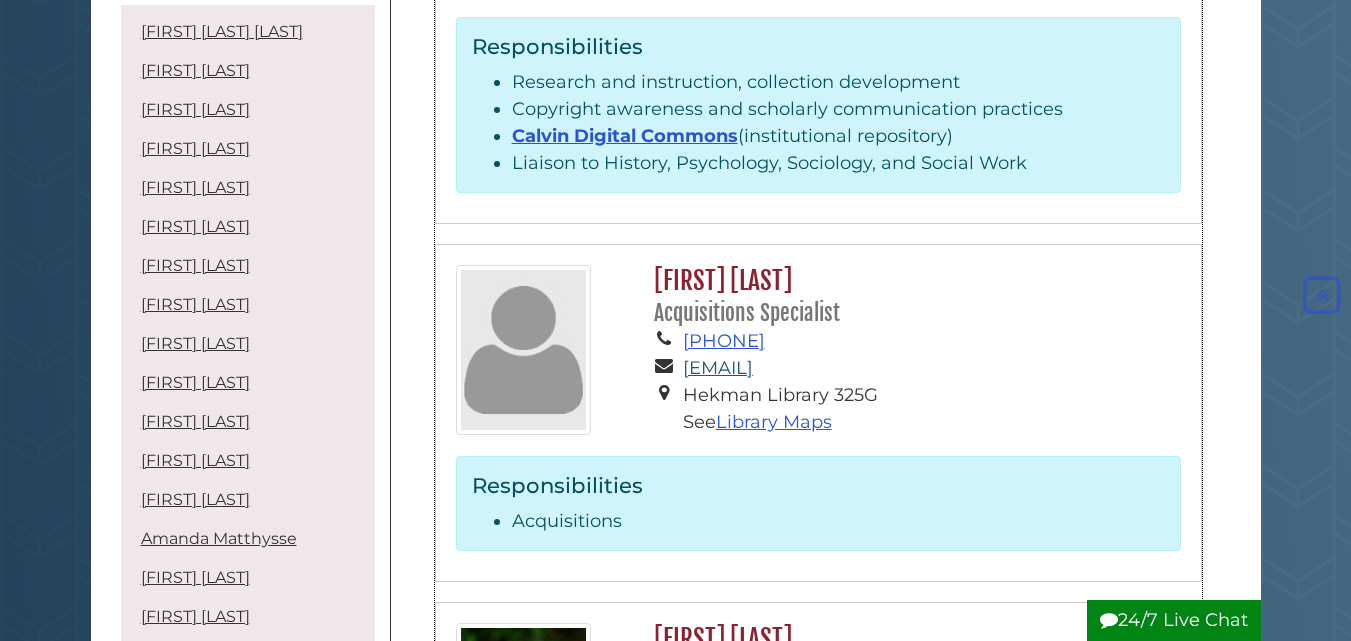 scroll, scrollTop: 500, scrollLeft: 0, axis: vertical 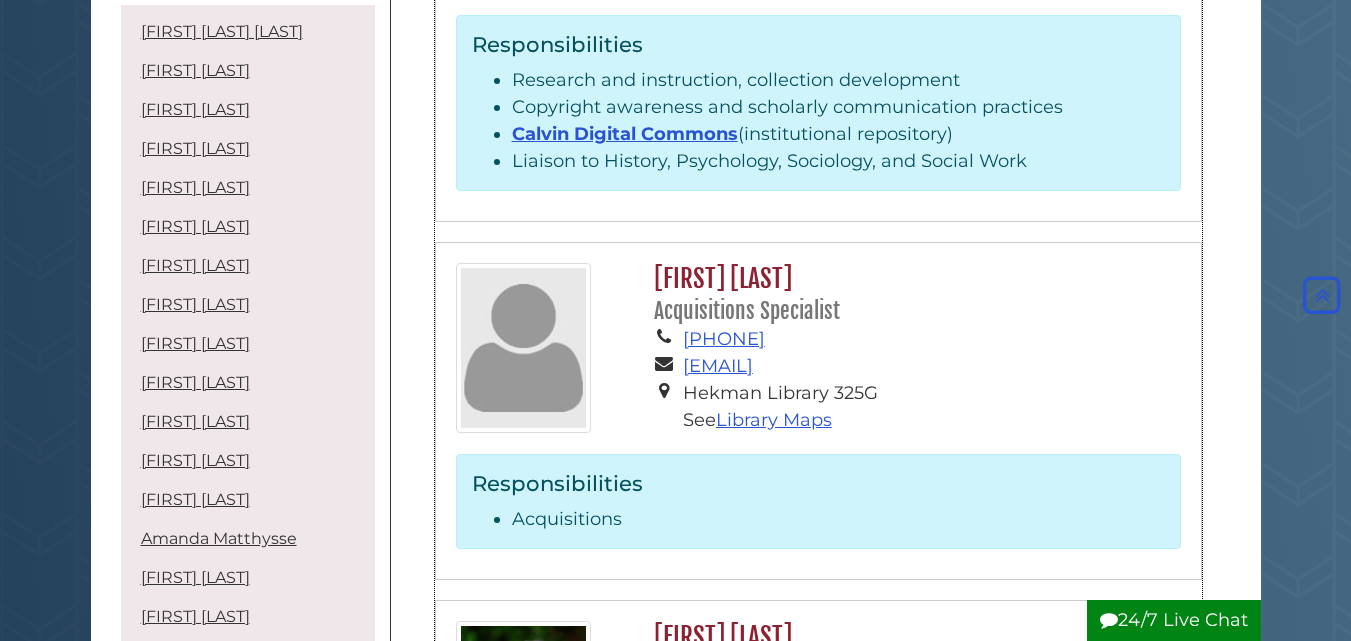 click on "[FIRST] [LAST]
[TITLE]" at bounding box center (912, 294) 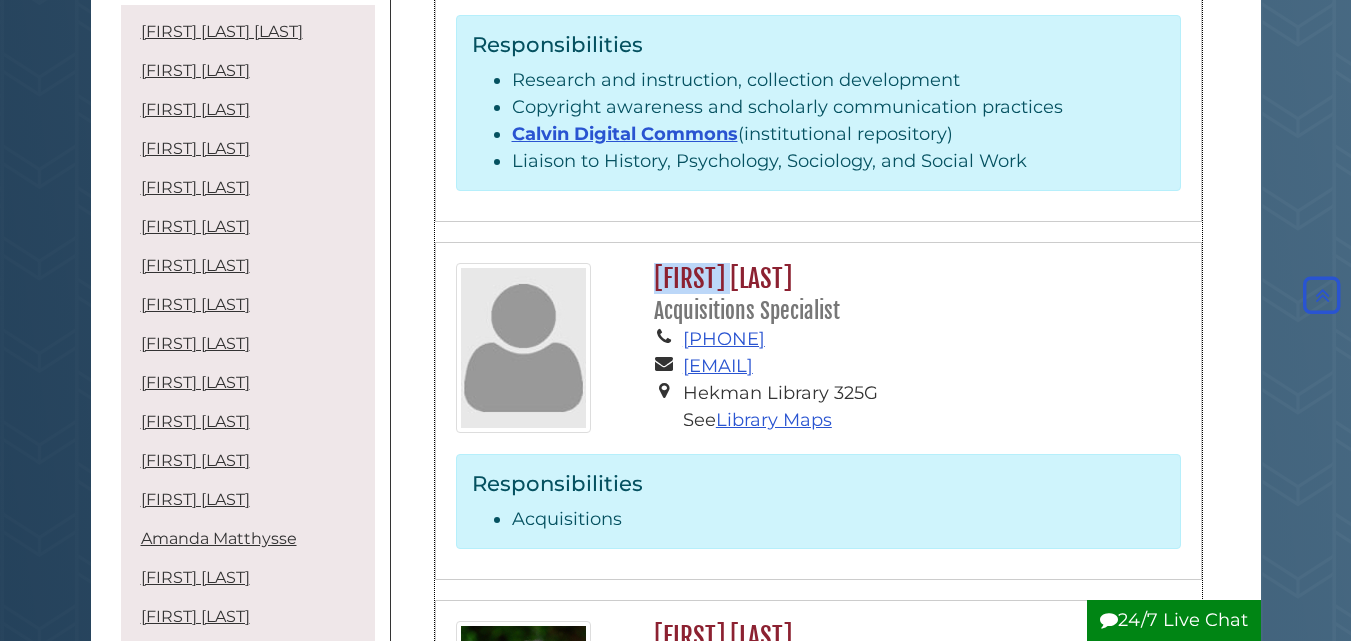 click on "[FIRST] [LAST]
[TITLE]" at bounding box center (912, 294) 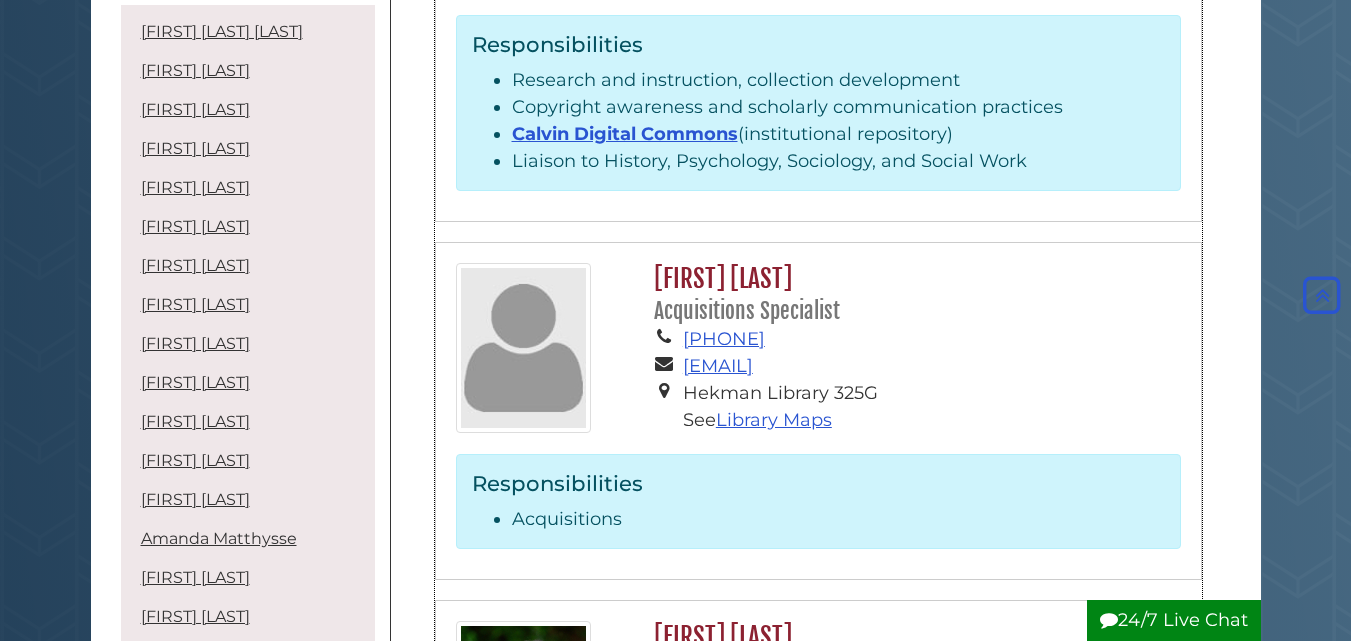 click on "[FIRST] [LAST]
[TITLE]" at bounding box center [912, 294] 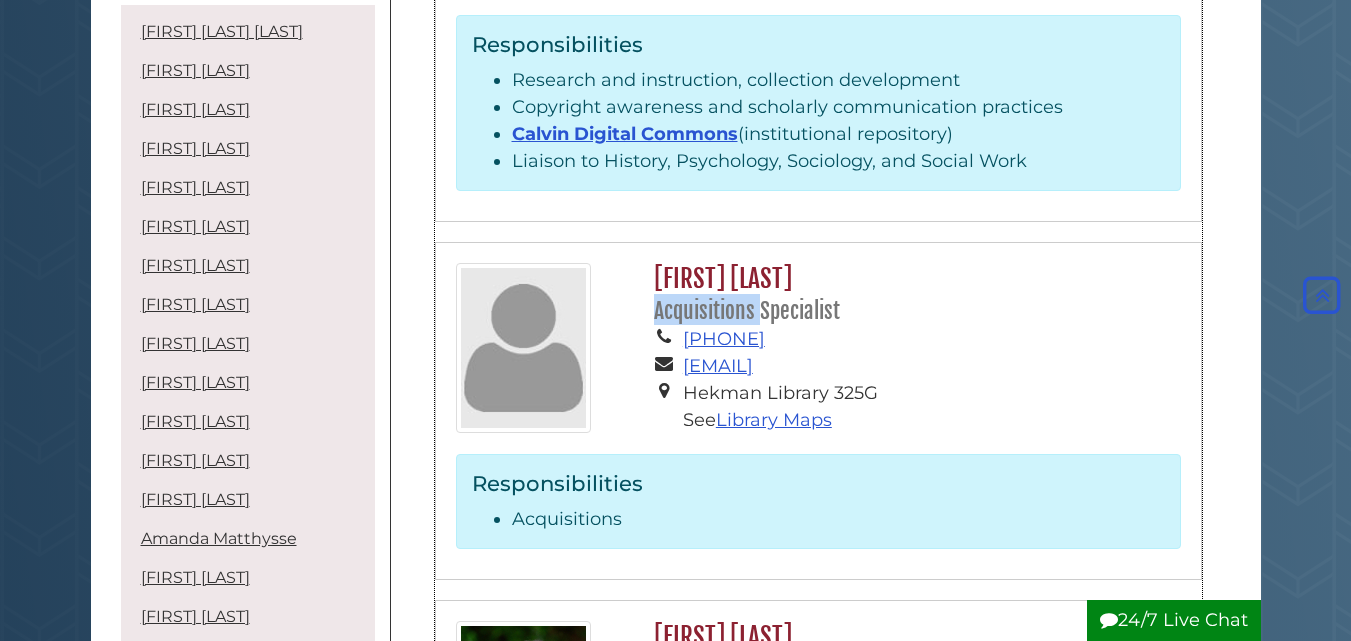 click on "Acquisitions Specialist" at bounding box center (747, 311) 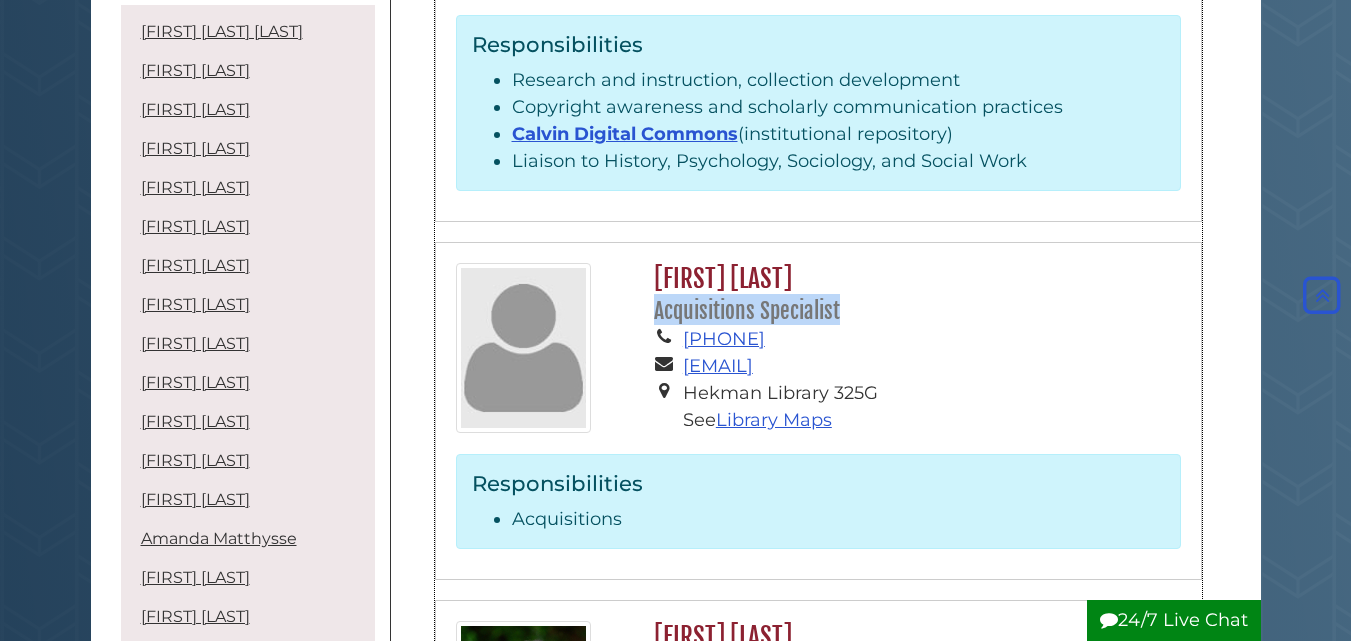 click on "Acquisitions Specialist" at bounding box center [747, 311] 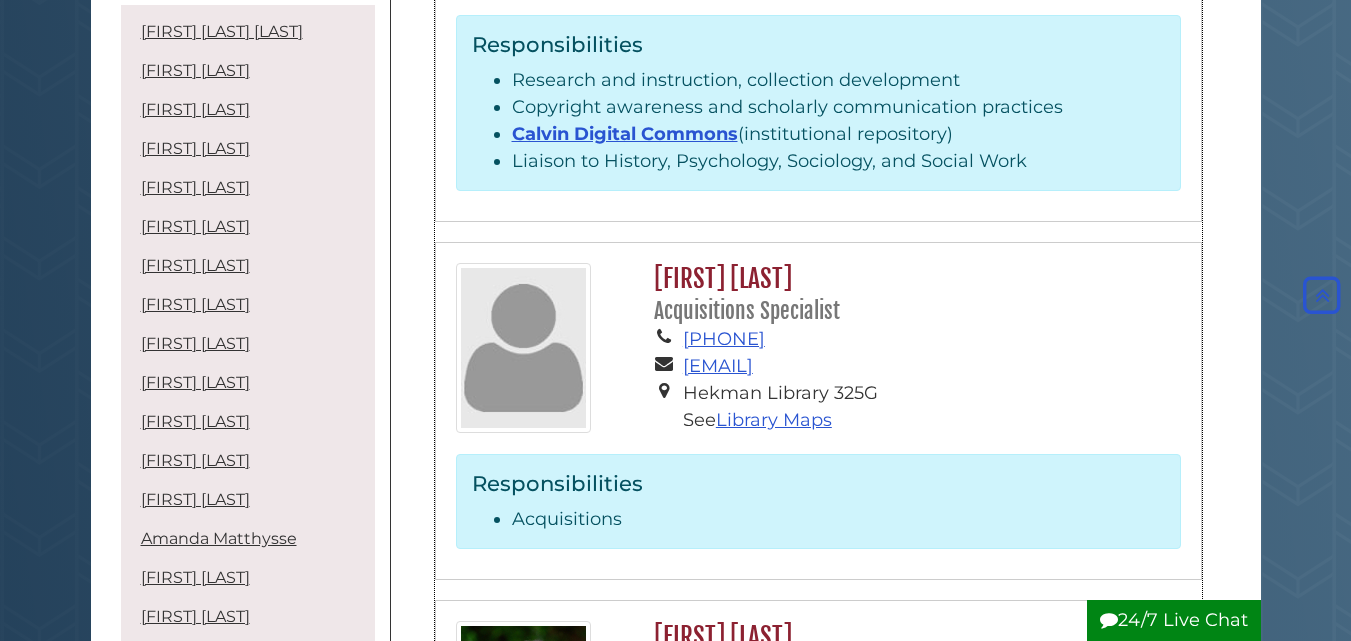 click on "Responsibilities
Acquisitions" at bounding box center [818, 501] 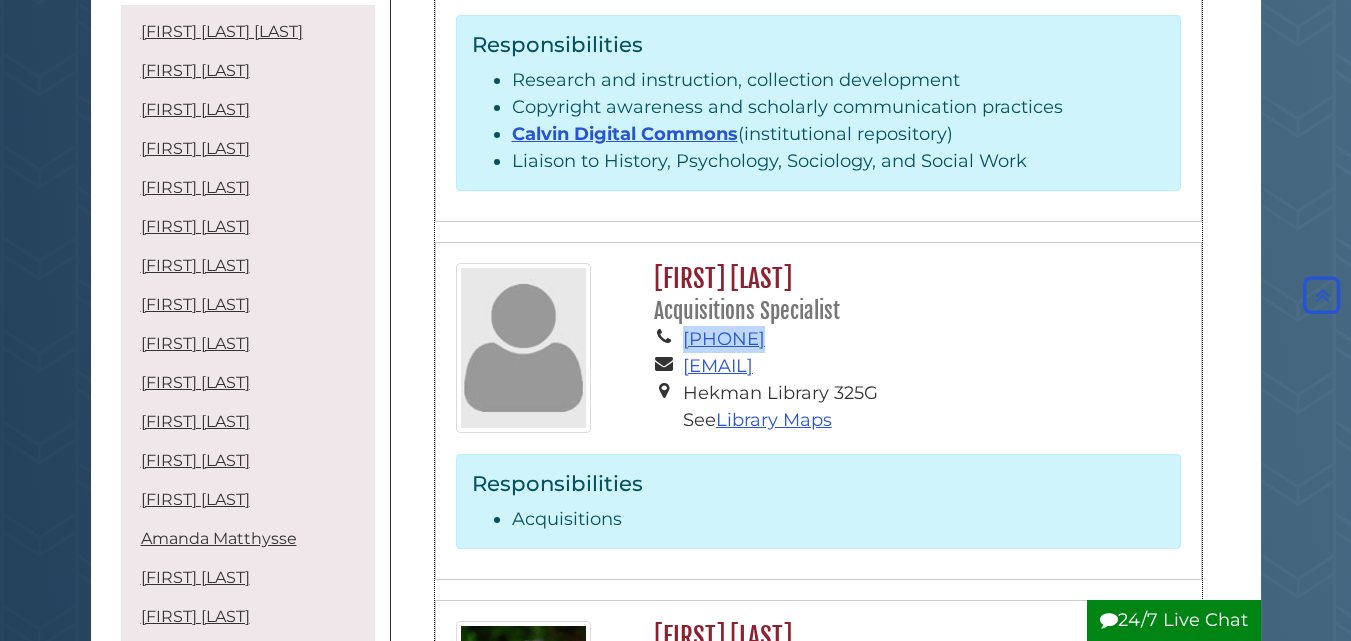 drag, startPoint x: 827, startPoint y: 341, endPoint x: 668, endPoint y: 339, distance: 159.01257 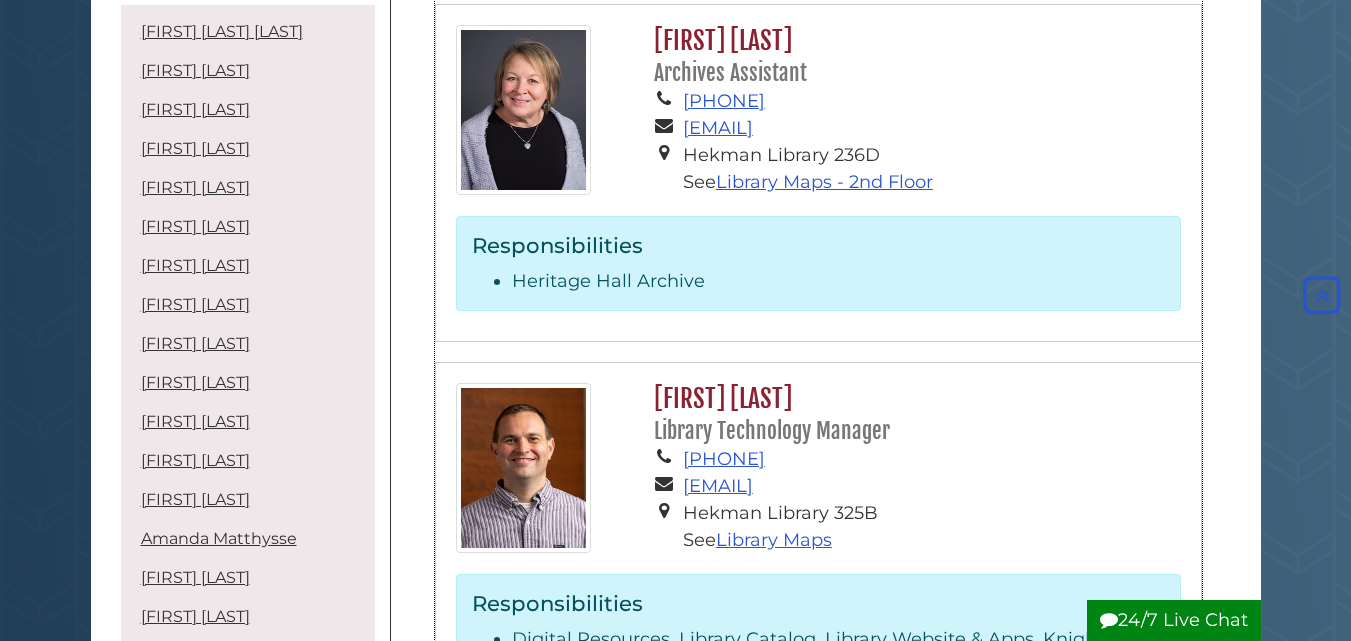 scroll, scrollTop: 1600, scrollLeft: 0, axis: vertical 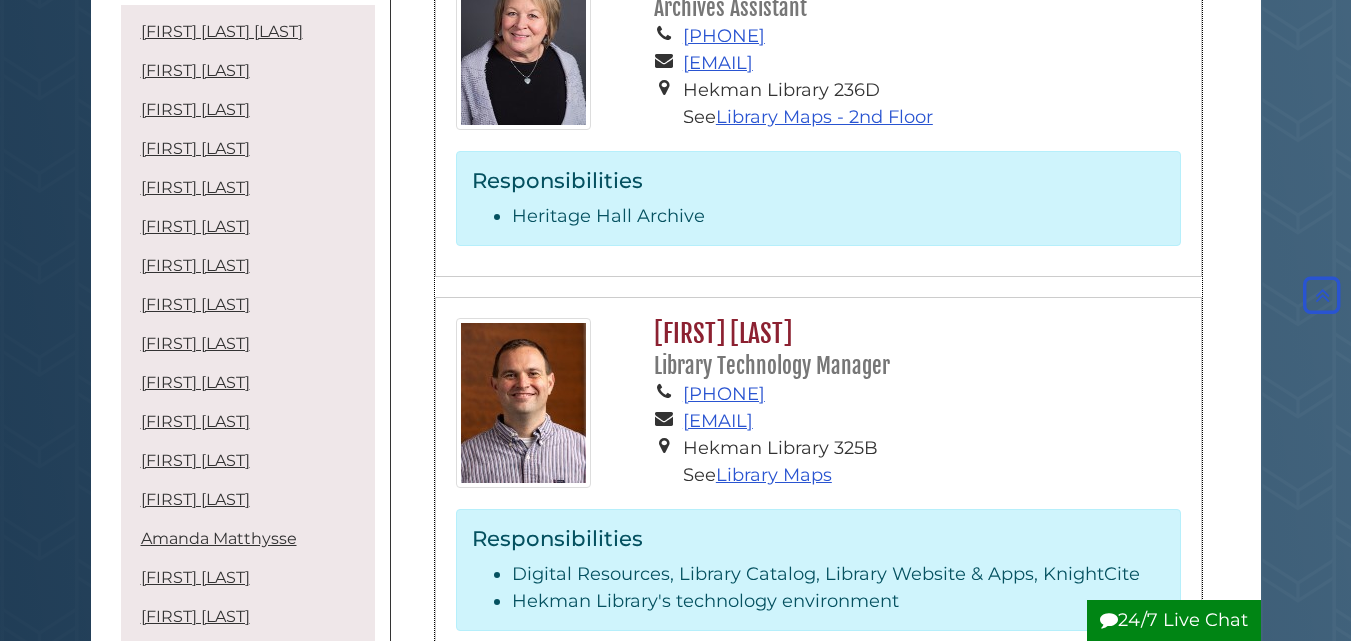 click on "[FIRST] [LAST]" at bounding box center (912, 349) 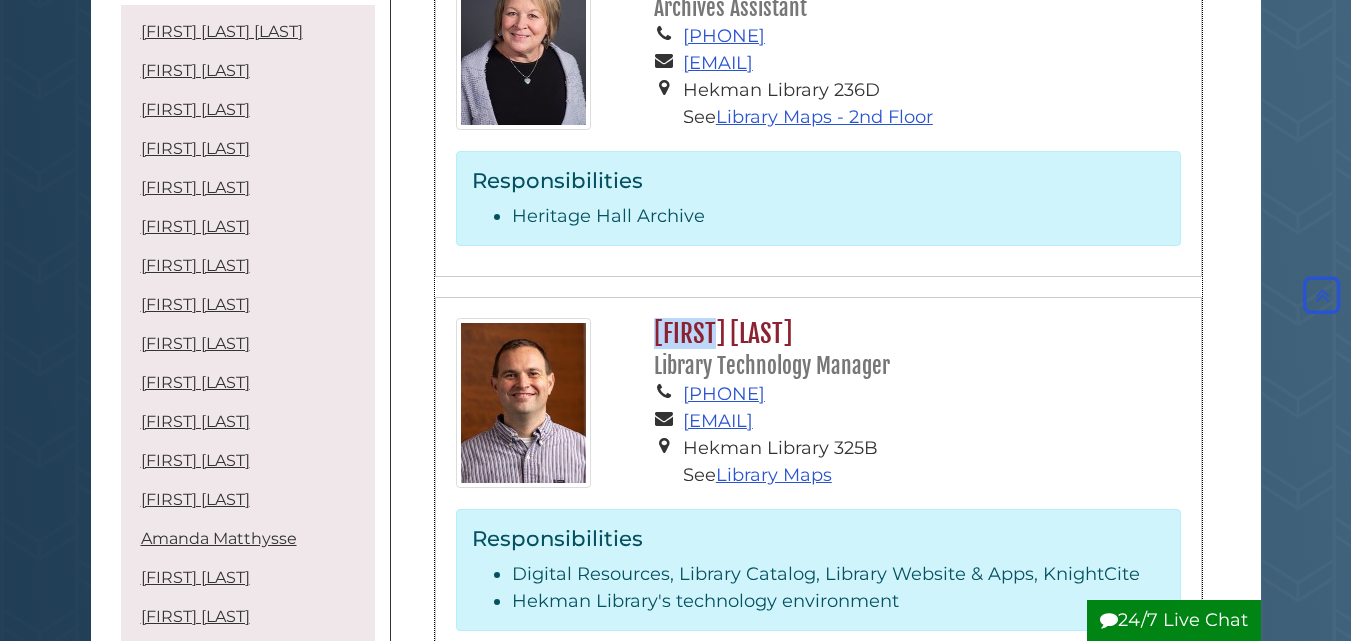 click on "[FIRST] [LAST]" at bounding box center (912, 349) 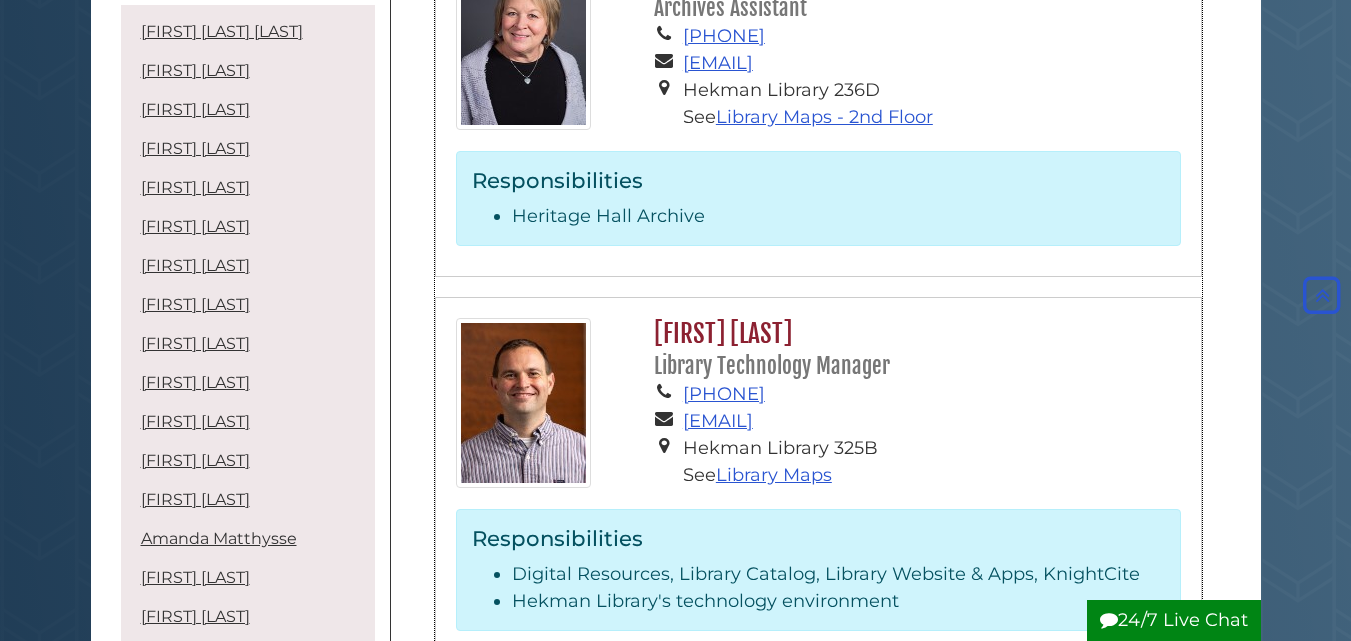 click on "[FIRST] [LAST]" at bounding box center [912, 349] 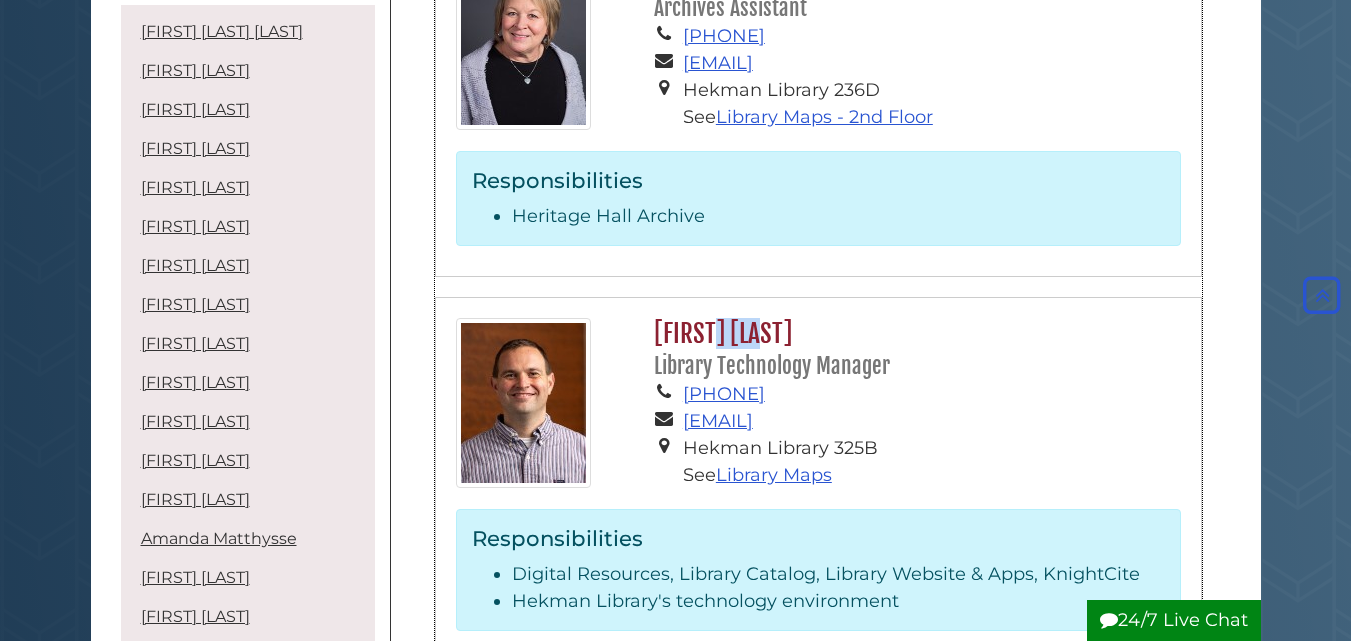 click on "[FIRST] [LAST]" at bounding box center (912, 349) 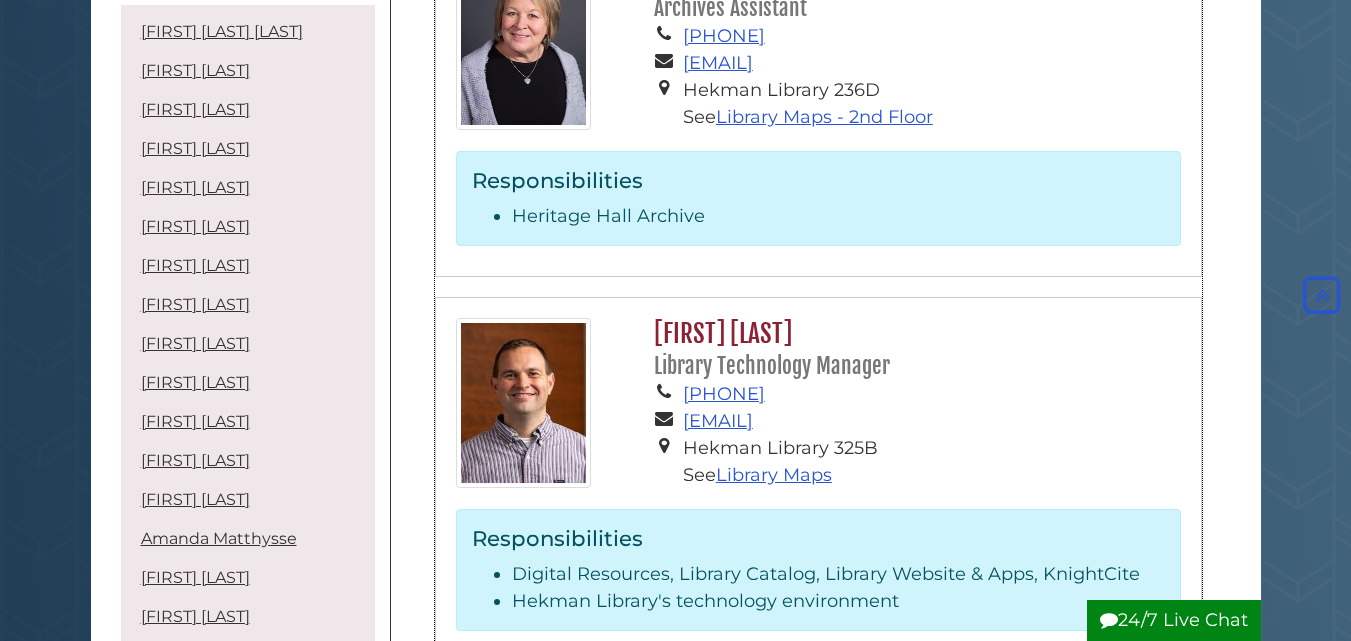 click on "Library Technology Manager" at bounding box center [772, 366] 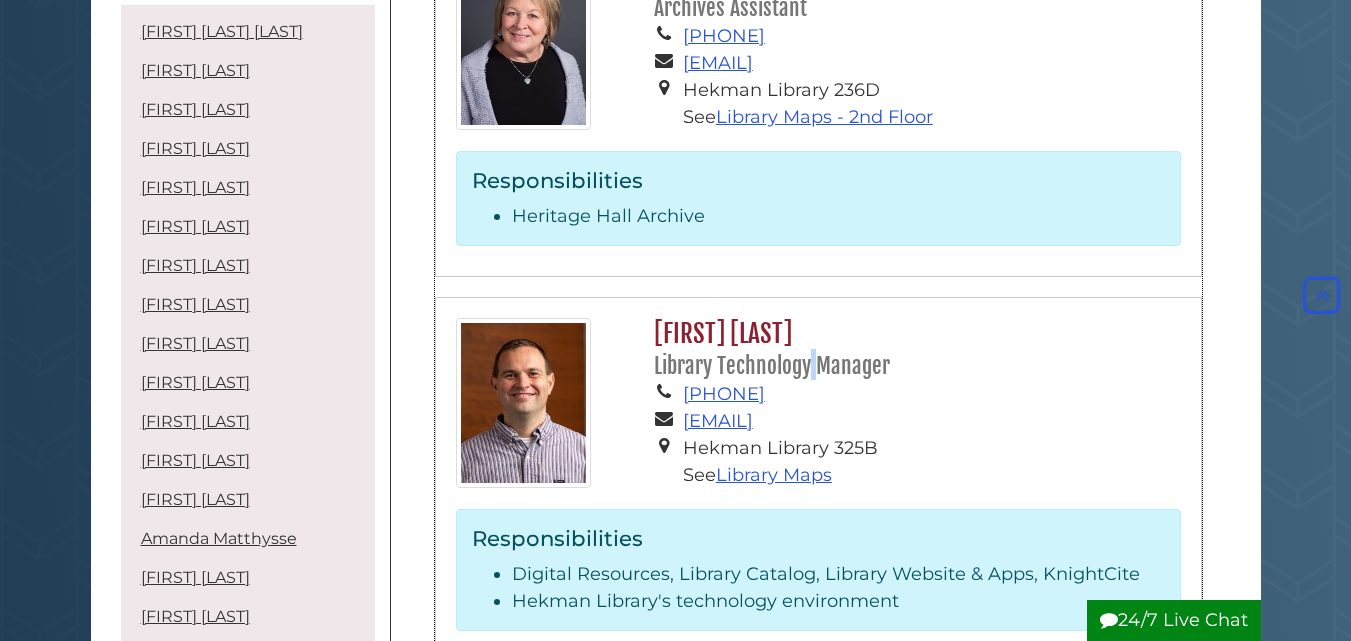 click on "Library Technology Manager" at bounding box center (772, 366) 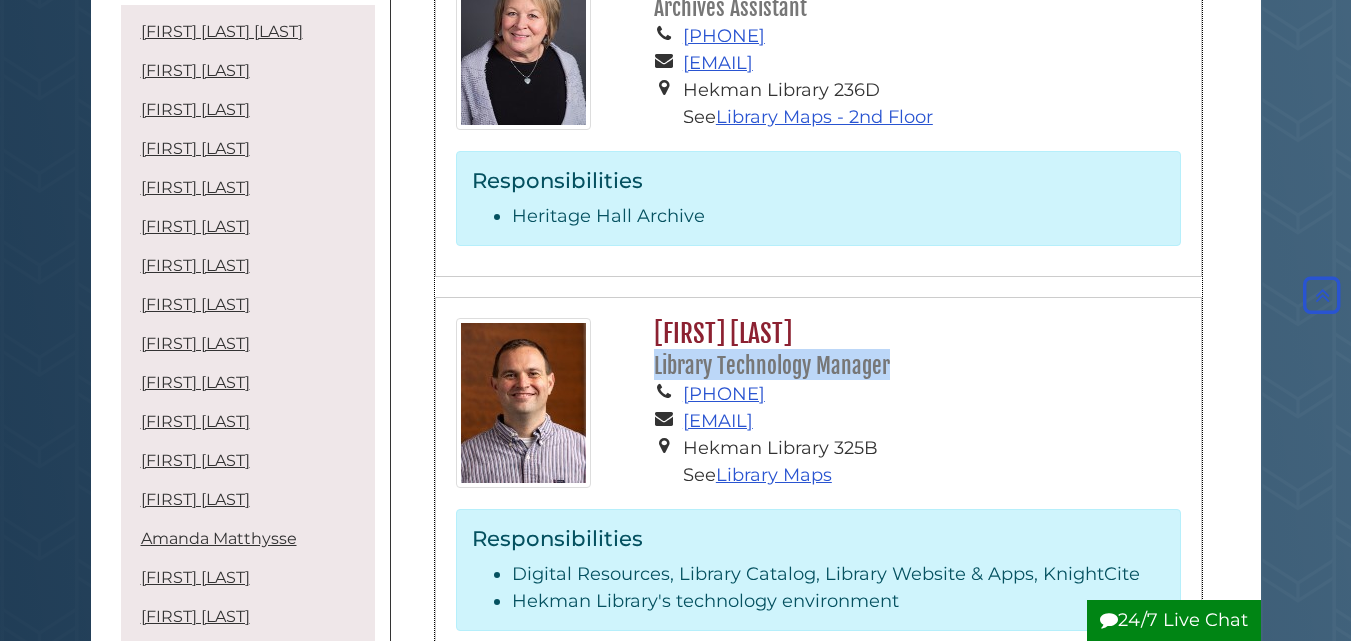click on "Library Technology Manager" at bounding box center (772, 366) 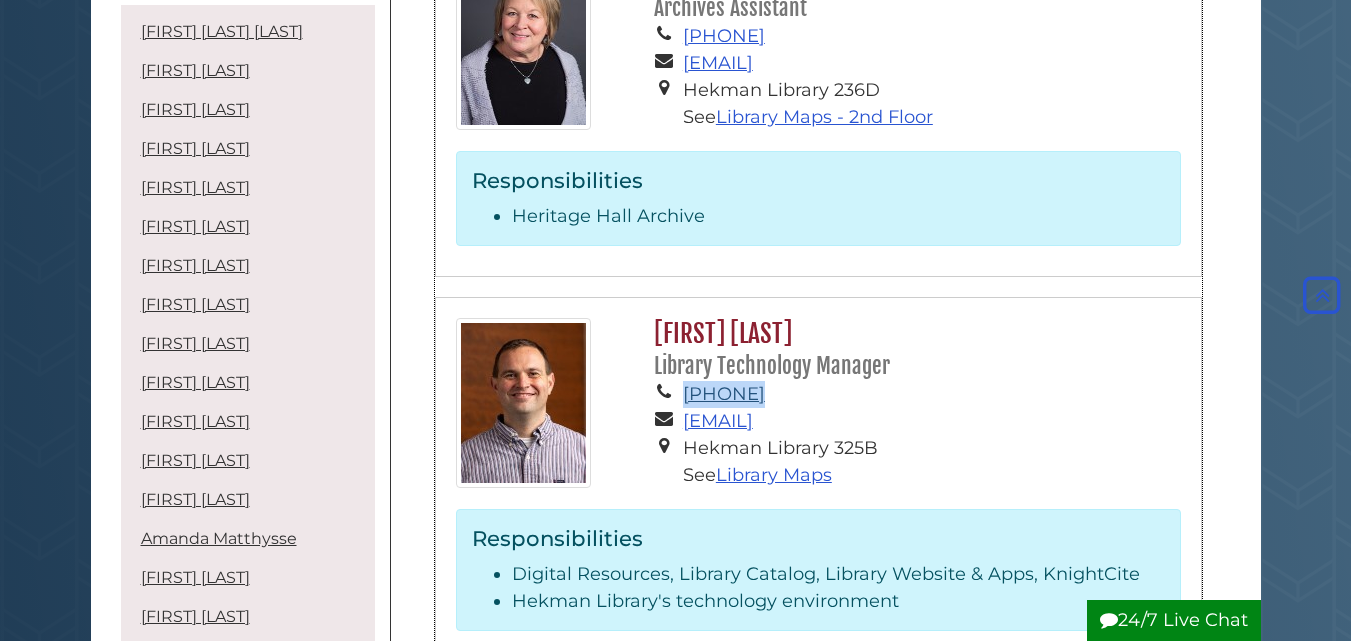 drag, startPoint x: 785, startPoint y: 384, endPoint x: 700, endPoint y: 387, distance: 85.052925 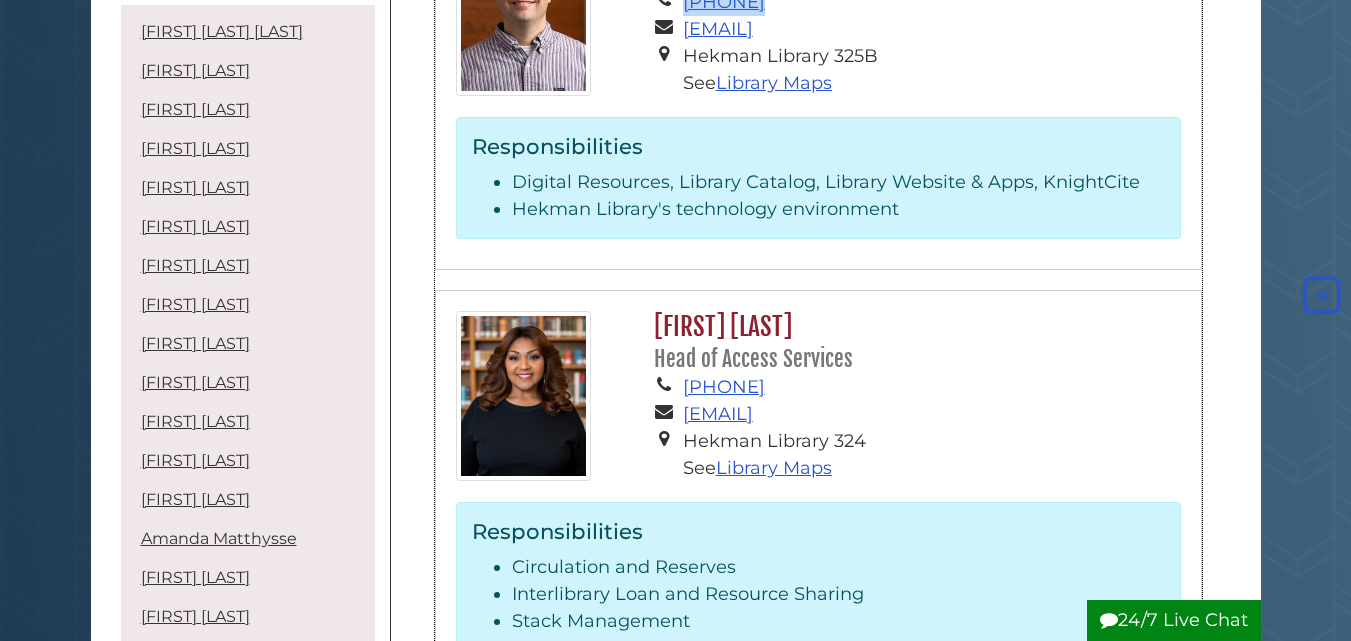 scroll, scrollTop: 2000, scrollLeft: 0, axis: vertical 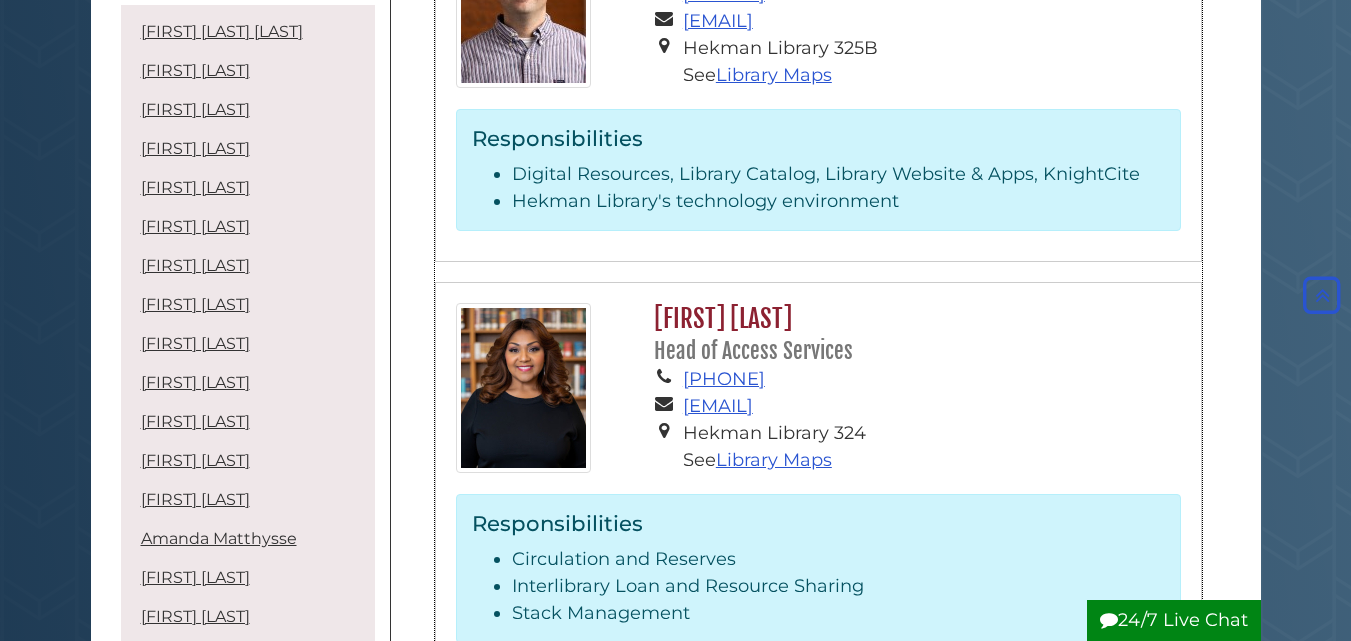 click on "[FIRST] [LAST] [LAST]" at bounding box center [912, 334] 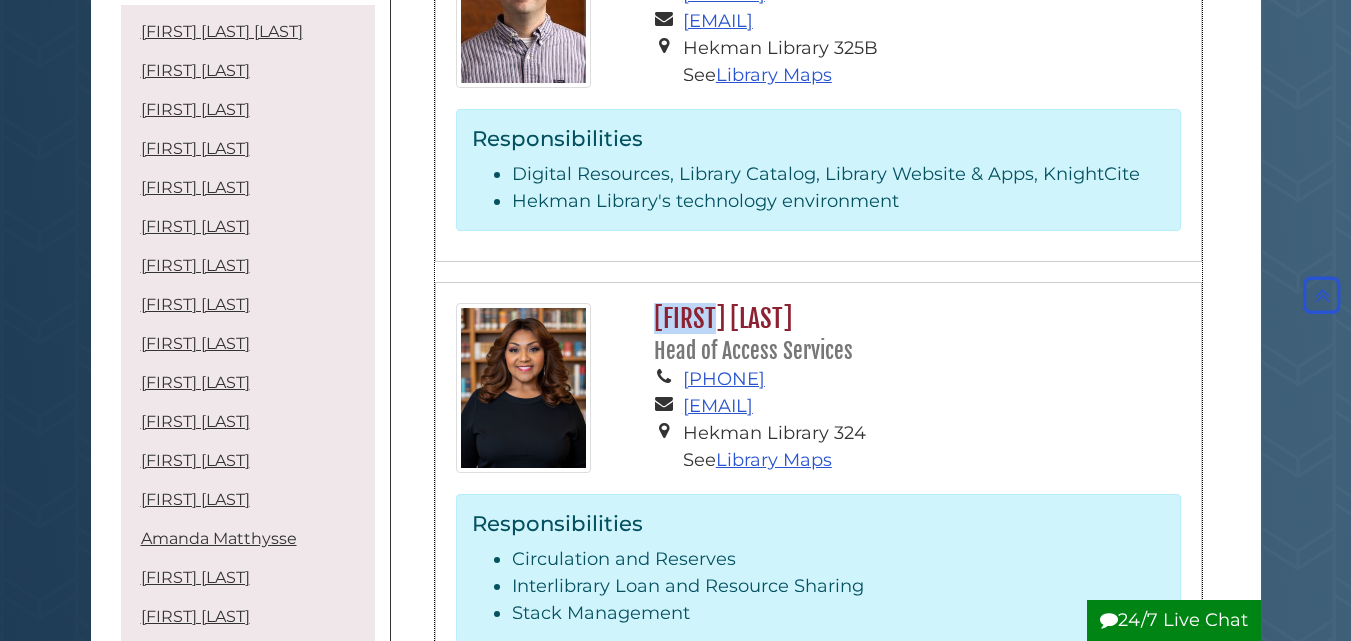 click on "[FIRST] [LAST] [LAST]" at bounding box center (912, 334) 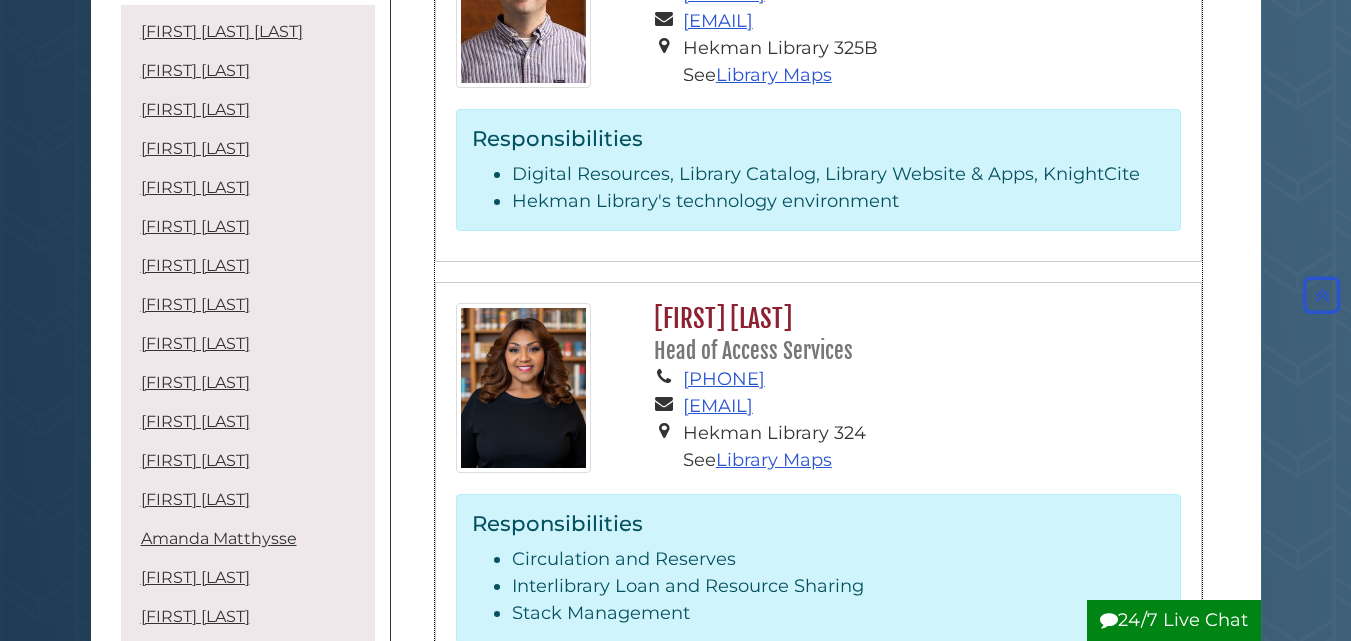 click on "[FIRST] [LAST] [LAST]" at bounding box center (912, 334) 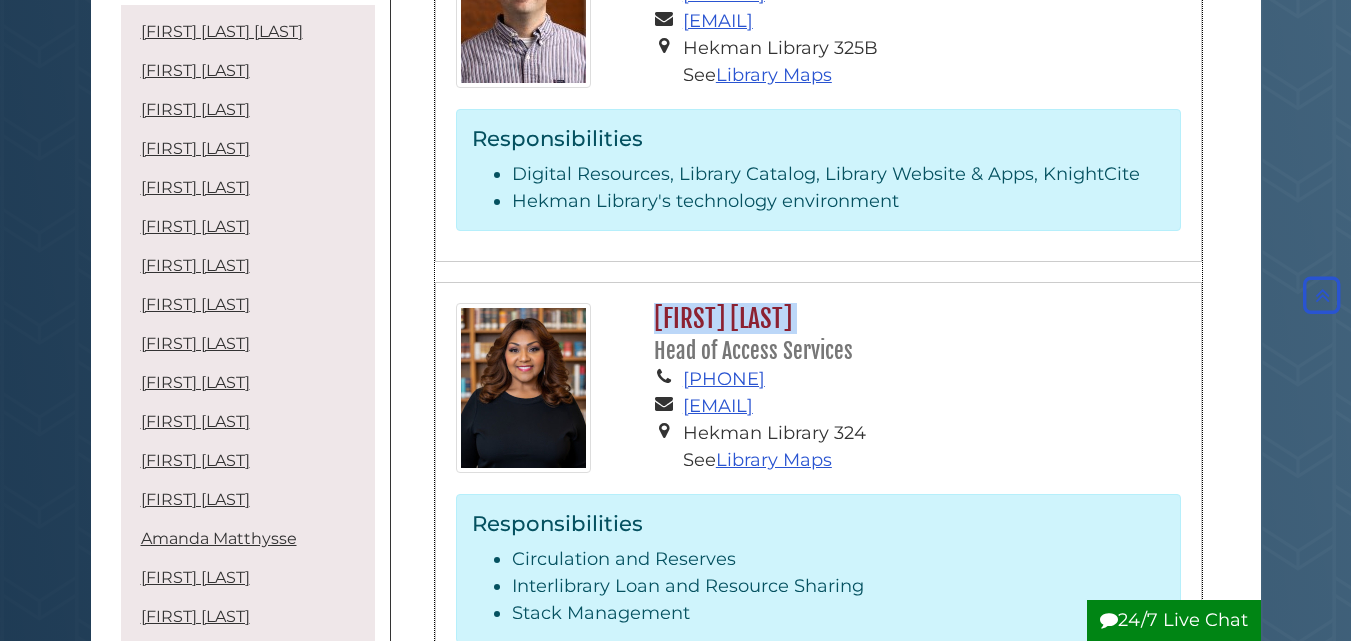 click on "[FIRST] [LAST] [LAST]" at bounding box center (912, 334) 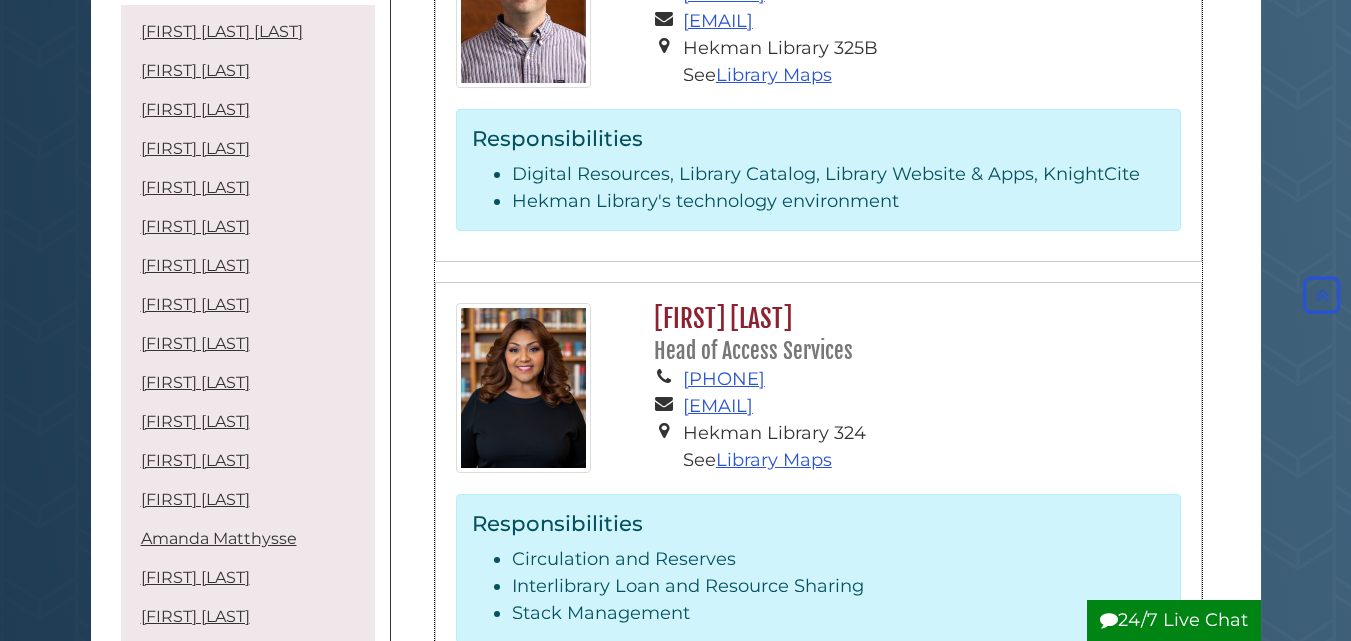 click on "[FIRST] [LAST] [LAST]" at bounding box center (912, 334) 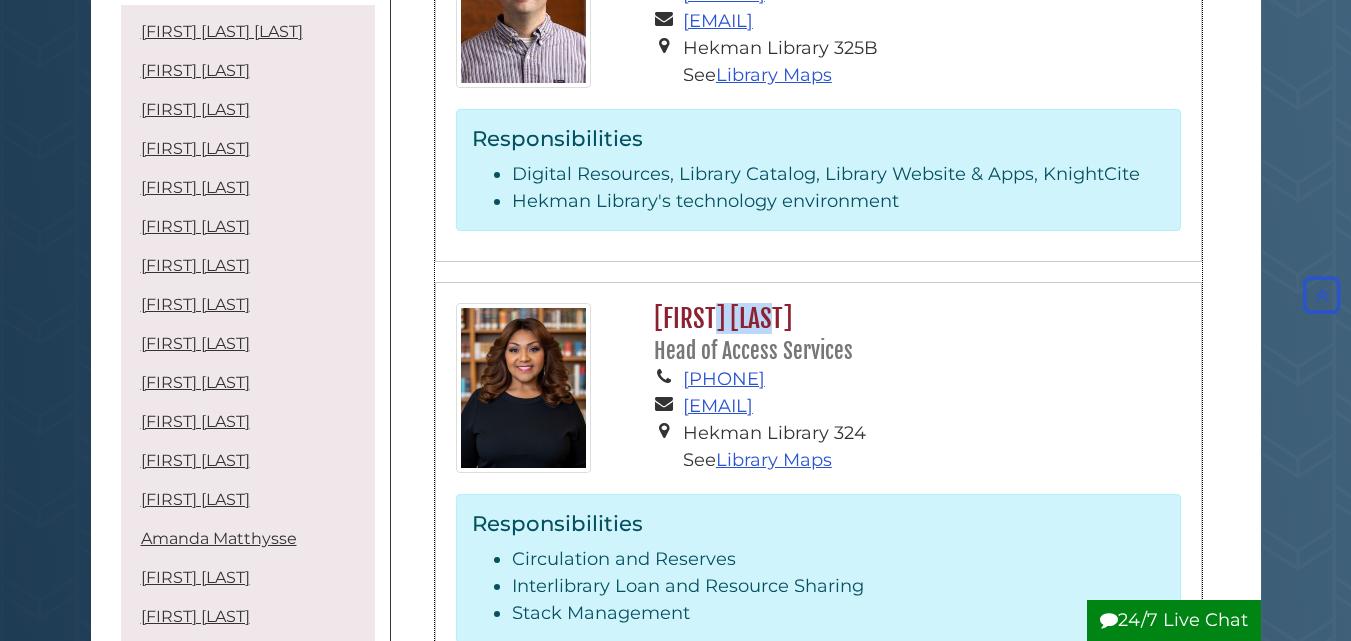 click on "[FIRST] [LAST] [LAST]" at bounding box center (912, 334) 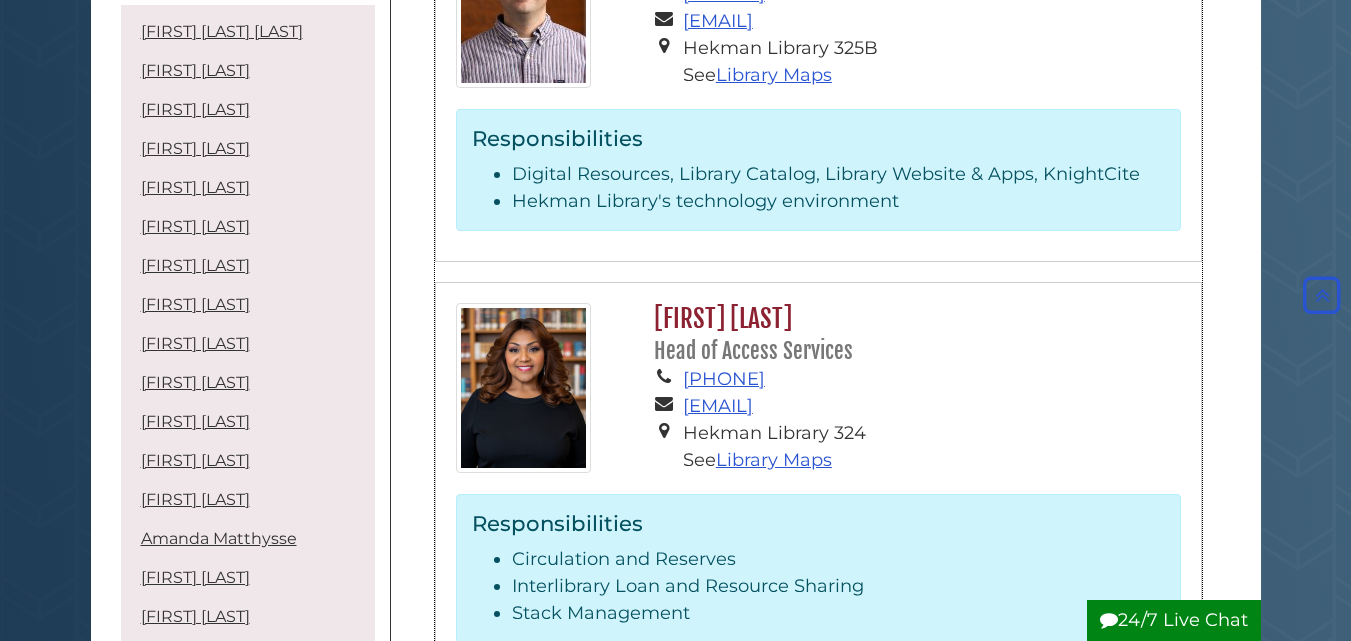 click on "[FIRST] [LAST] [LAST]" at bounding box center [912, 334] 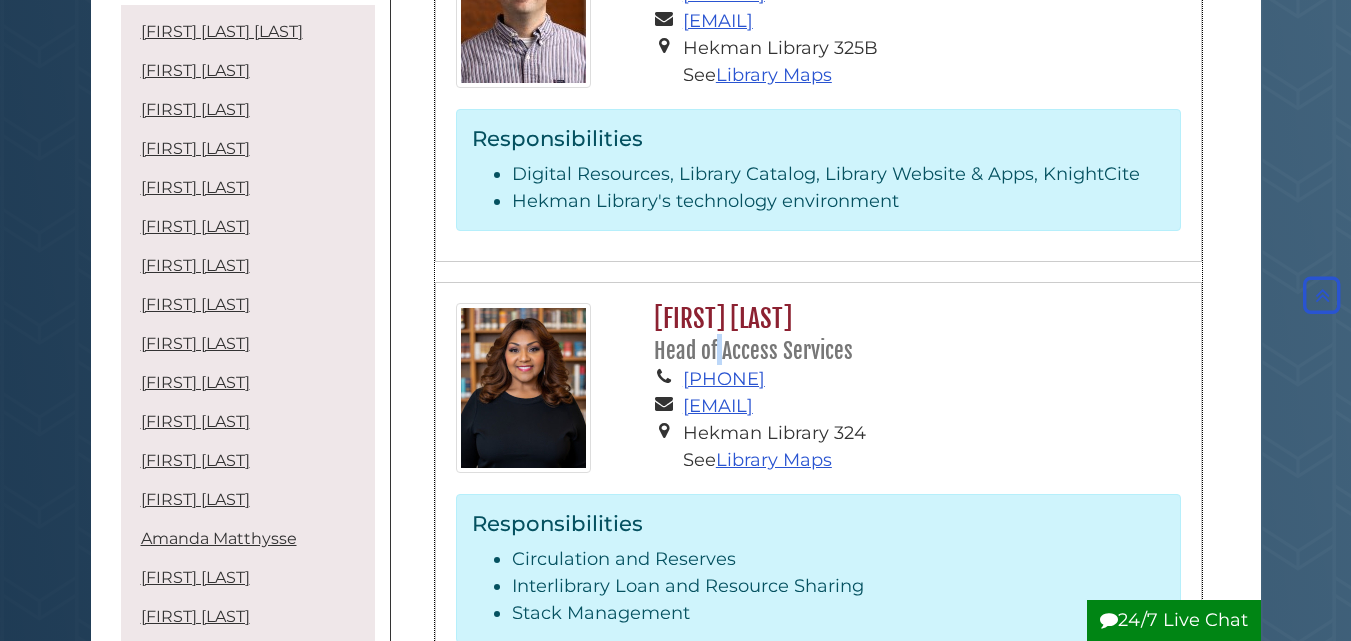 click on "Head of Access Services" at bounding box center (753, 351) 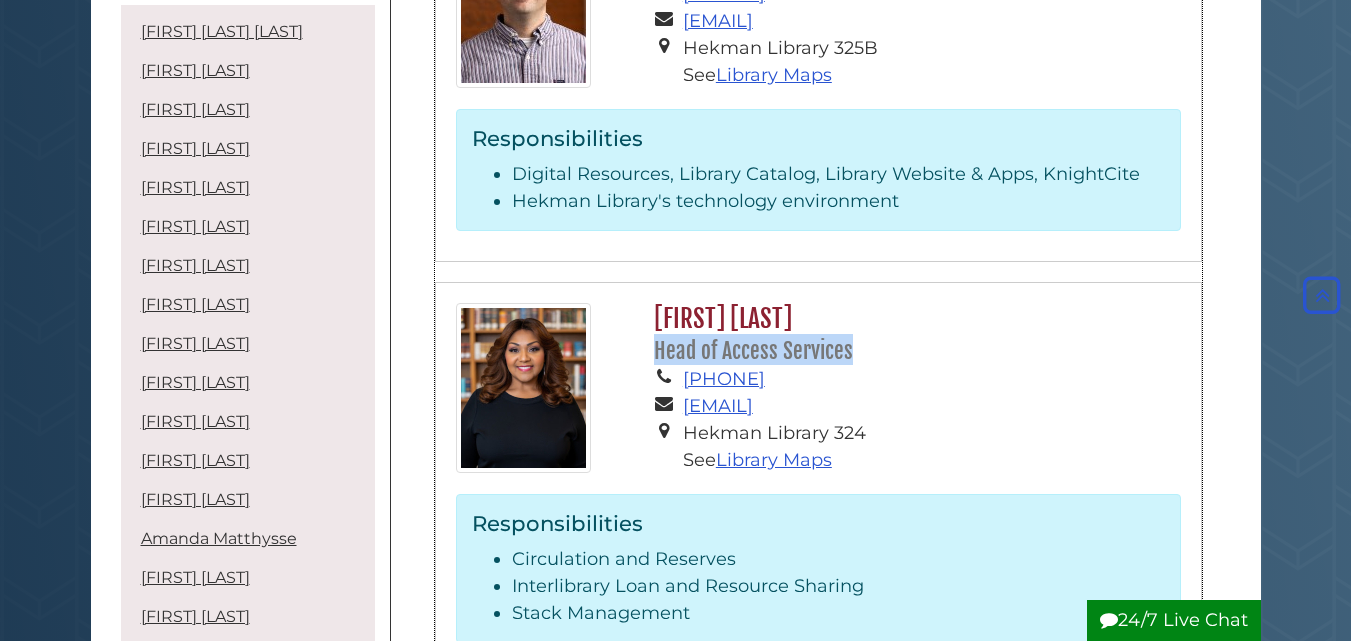 click on "Head of Access Services" at bounding box center (753, 351) 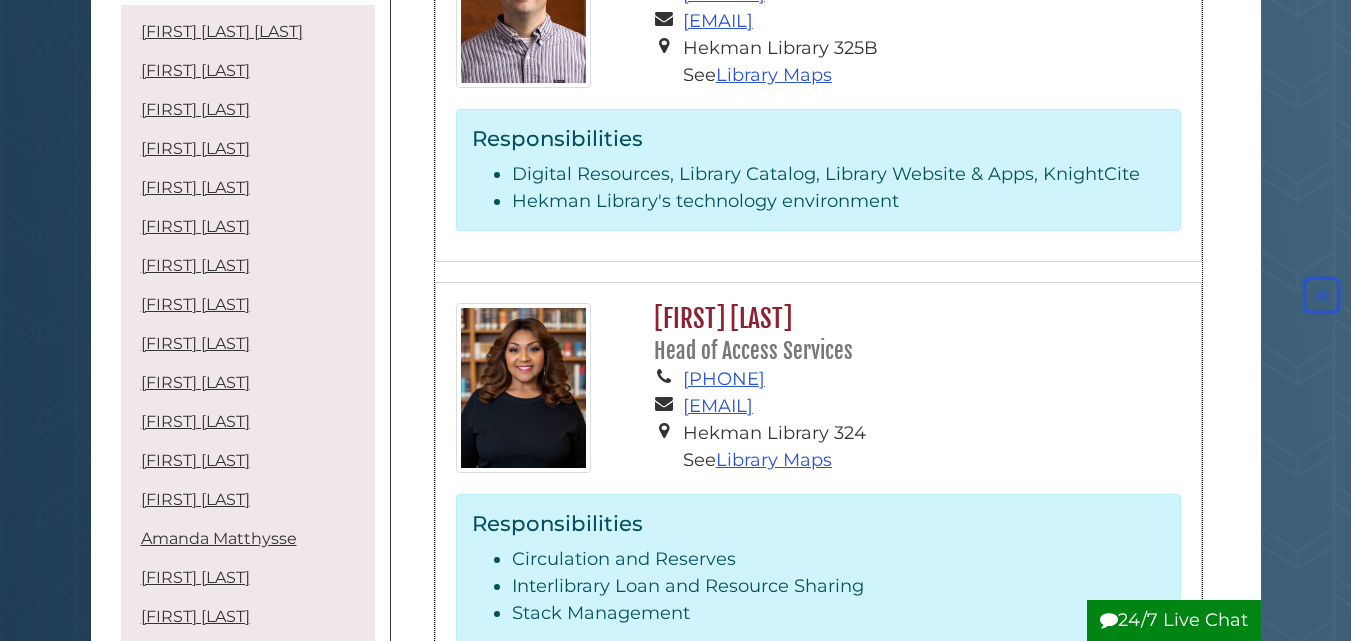click on "[PHONE]" at bounding box center [932, 379] 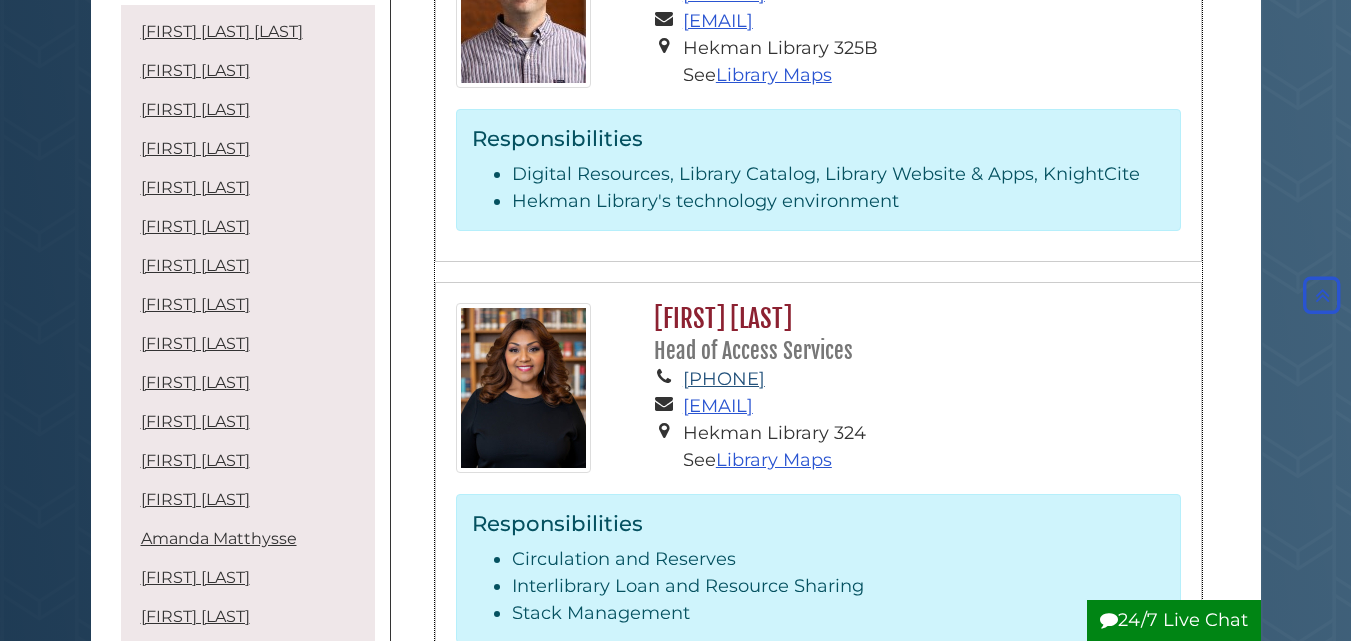 drag, startPoint x: 825, startPoint y: 381, endPoint x: 684, endPoint y: 371, distance: 141.35417 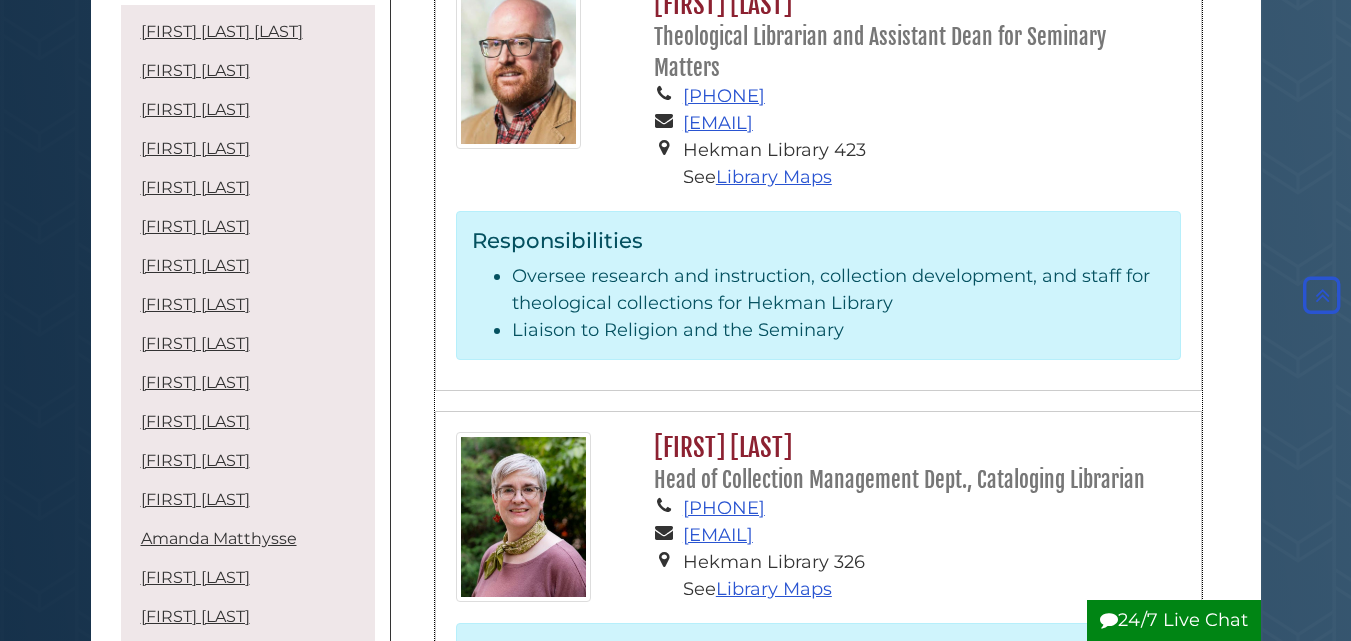 scroll, scrollTop: 4500, scrollLeft: 0, axis: vertical 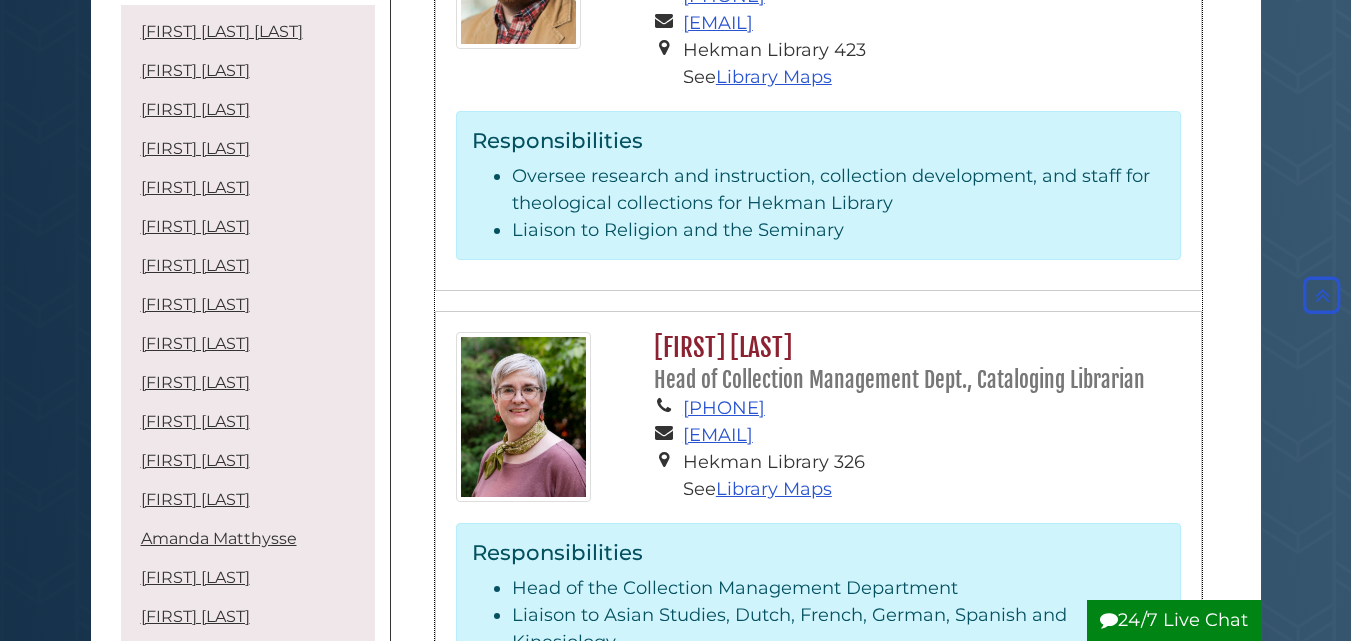 click on "[FIRST] [LAST]
[TITLE]" at bounding box center [912, 363] 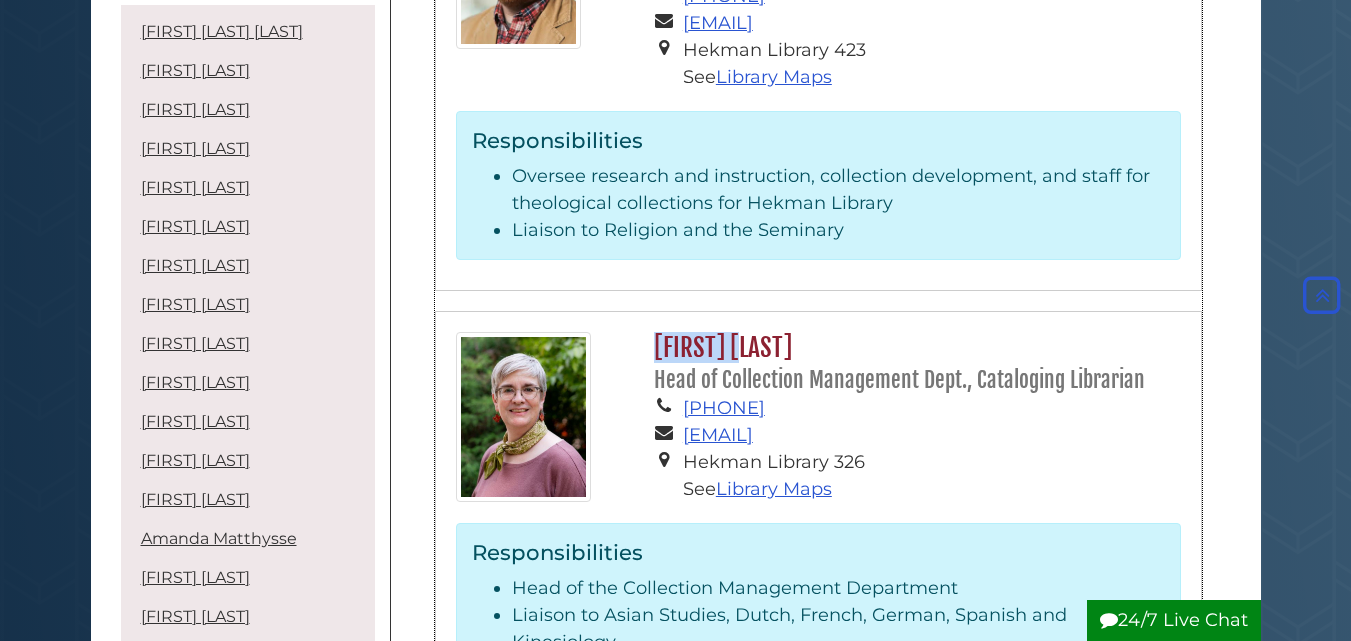 click on "[FIRST] [LAST]
[TITLE]" at bounding box center [912, 363] 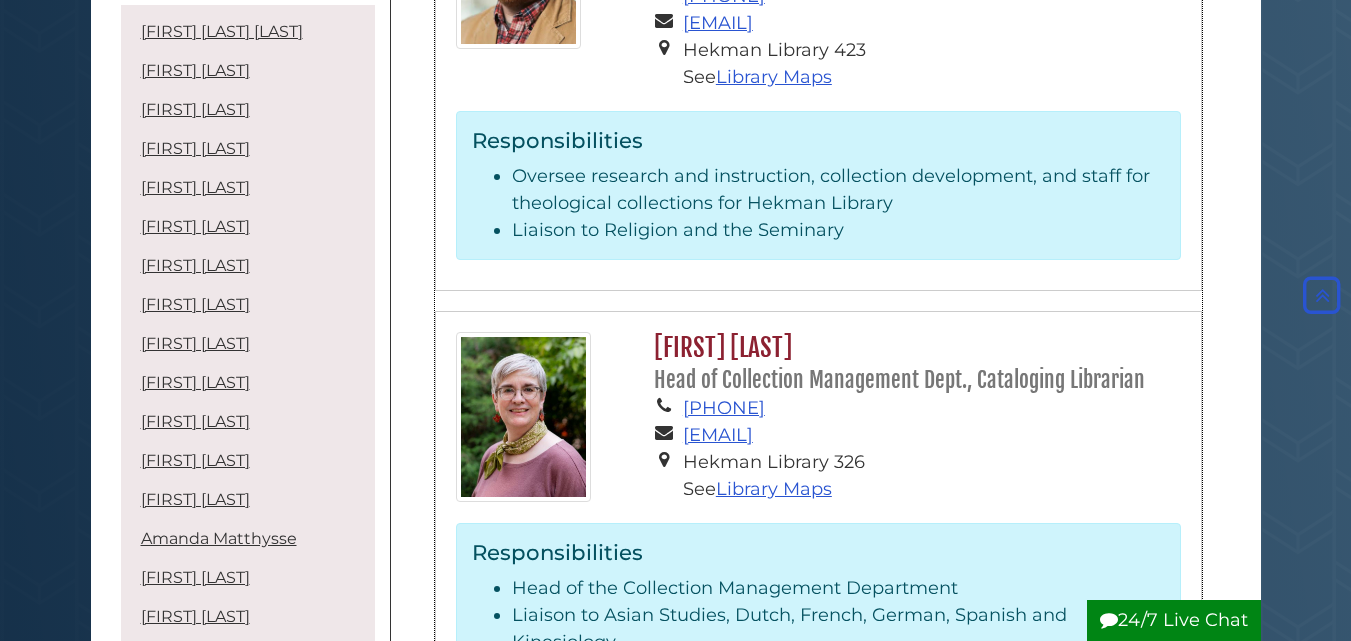 click on "[FIRST] [LAST]
[TITLE]" at bounding box center [912, 363] 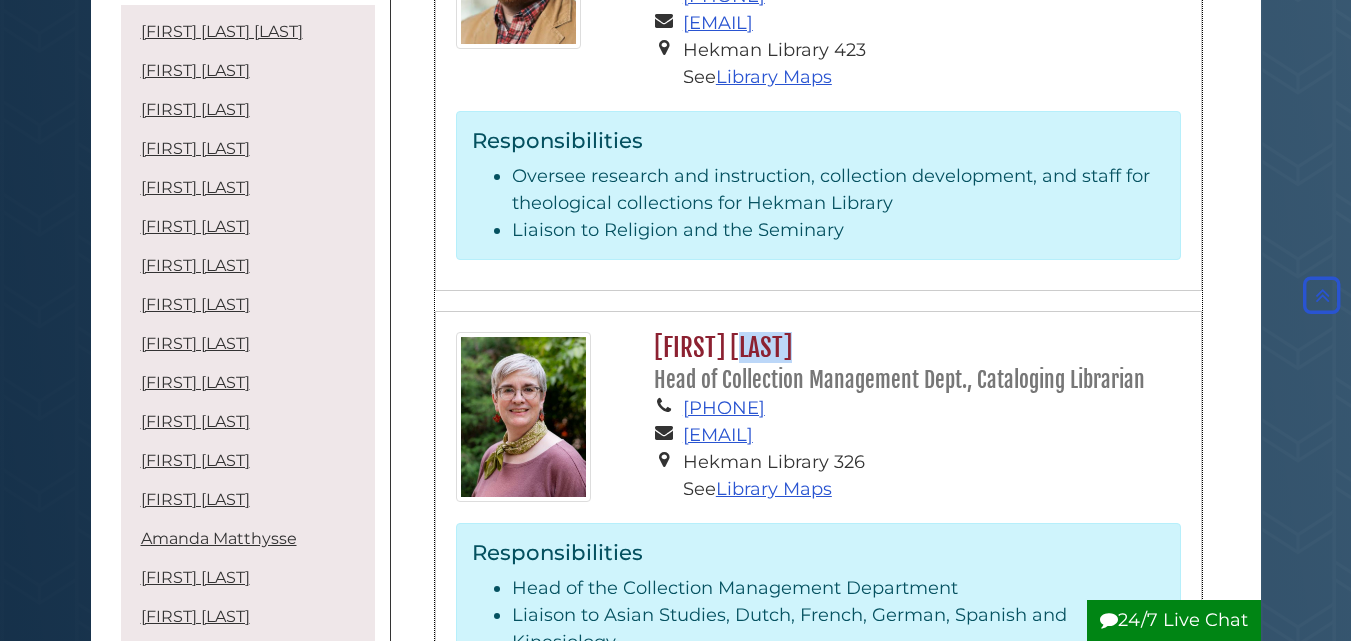 click on "[FIRST] [LAST]
[TITLE]" at bounding box center [912, 363] 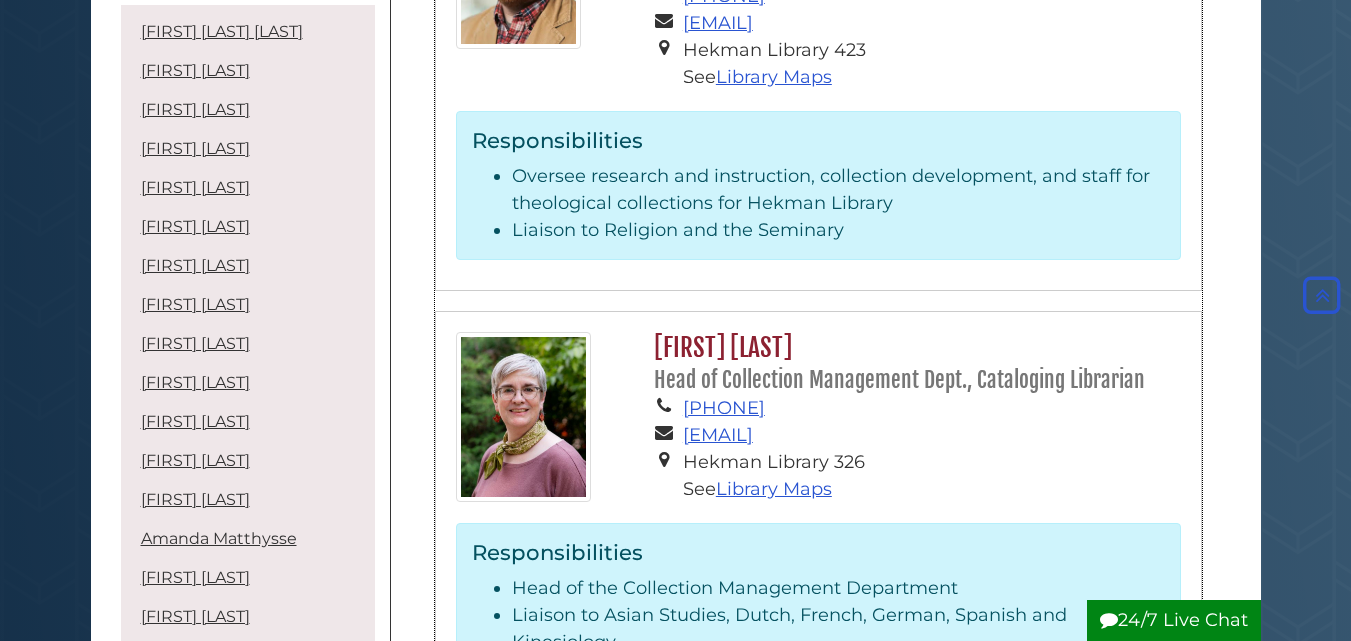 click on "Head of Collection Management Dept., Cataloging Librarian" at bounding box center (899, 380) 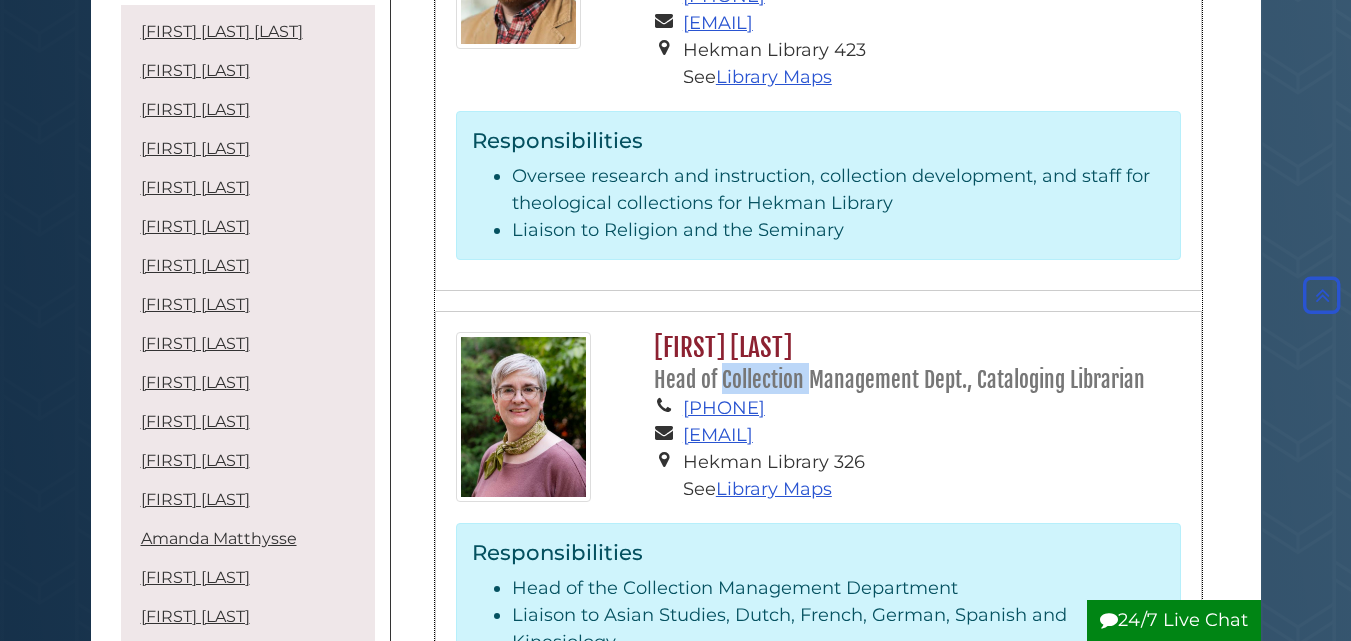 click on "Head of Collection Management Dept., Cataloging Librarian" at bounding box center [899, 380] 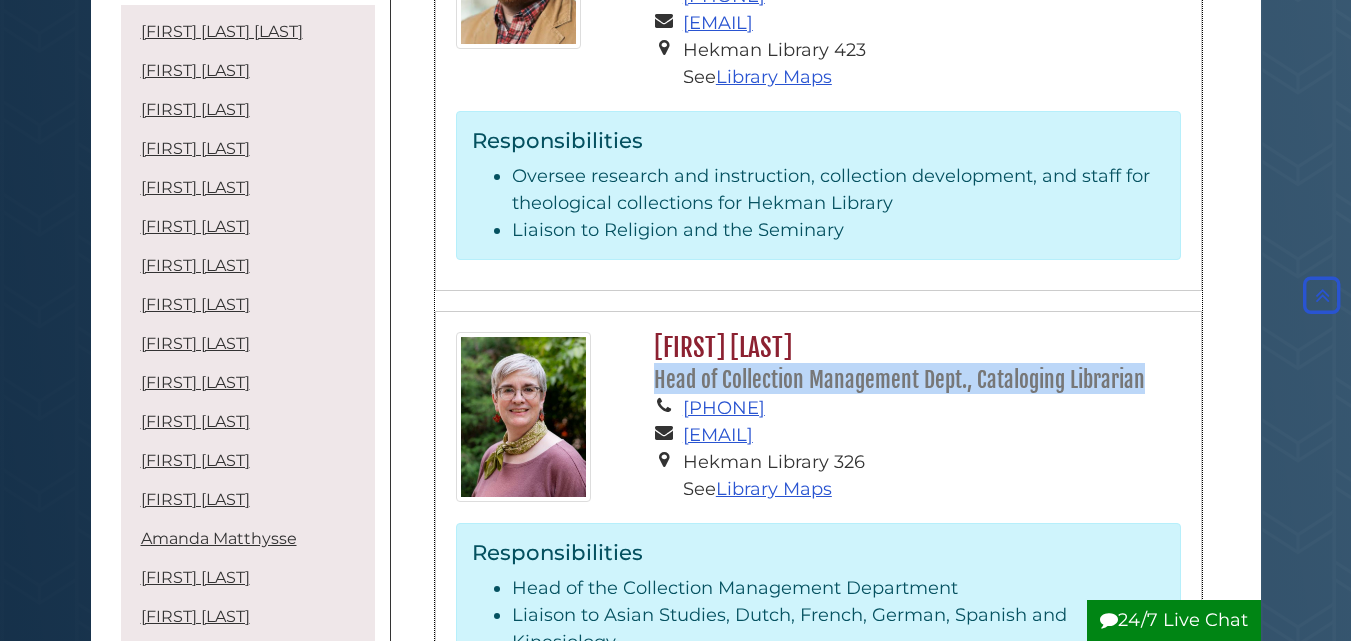 click on "Head of Collection Management Dept., Cataloging Librarian" at bounding box center (899, 380) 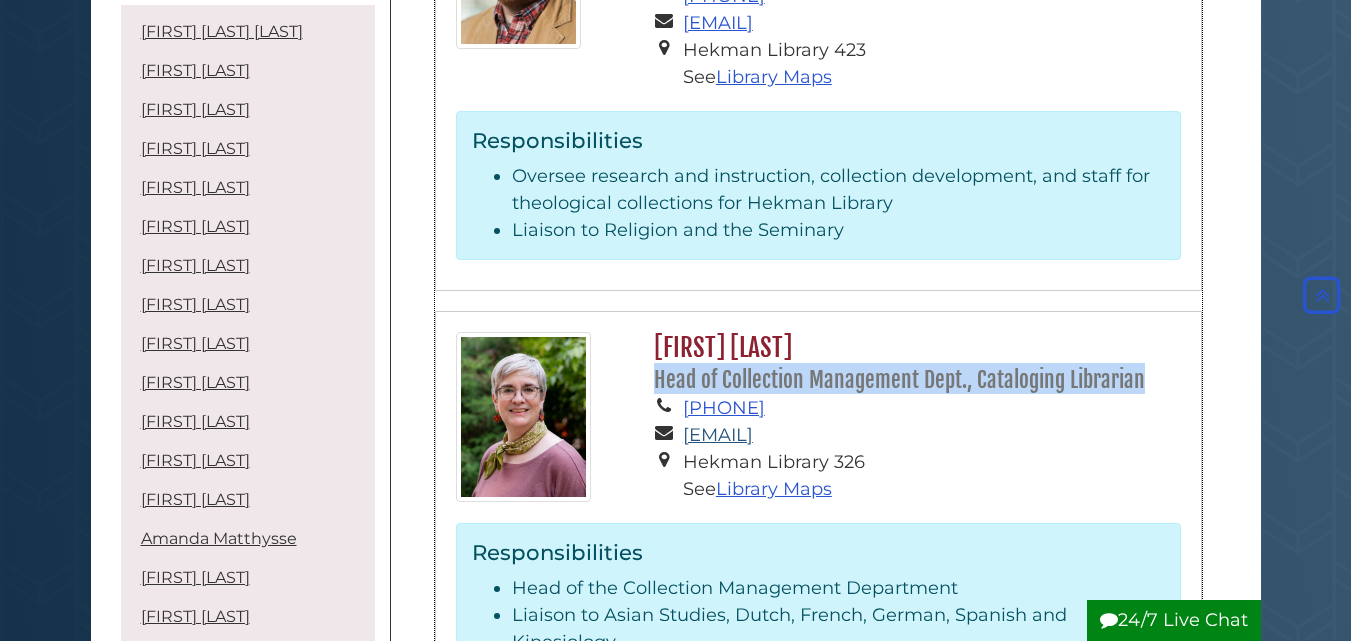 drag, startPoint x: 860, startPoint y: 398, endPoint x: 685, endPoint y: 399, distance: 175.00285 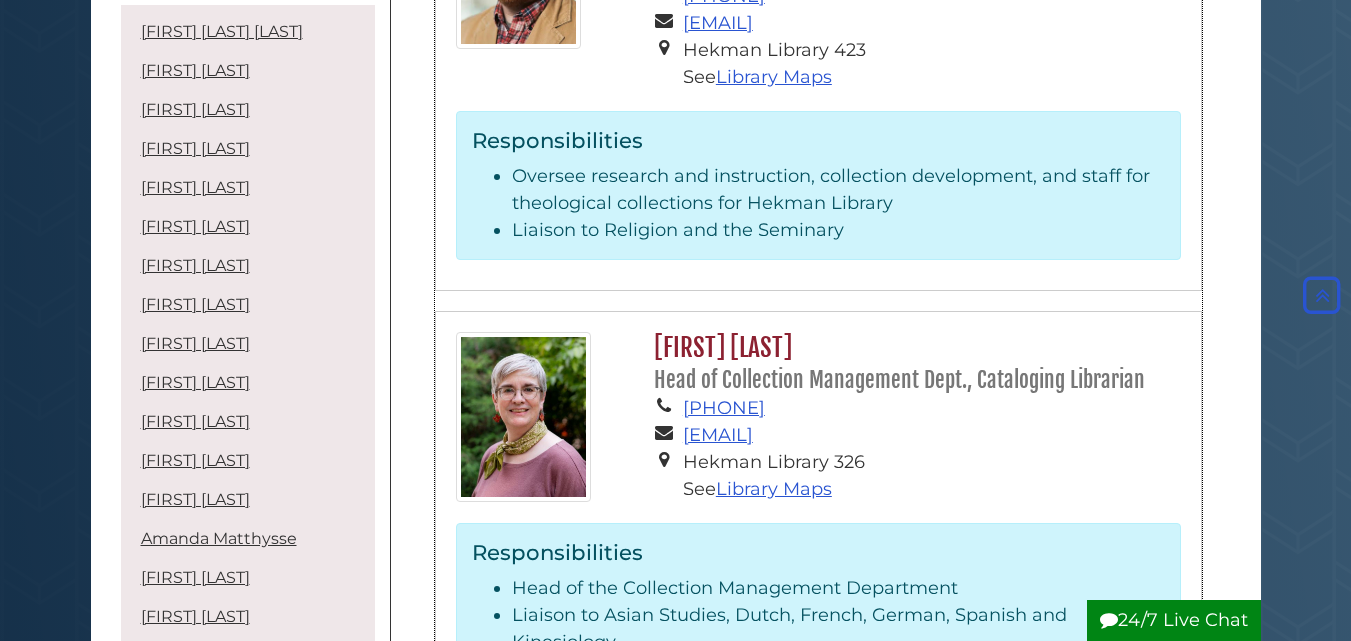click on "[PHONE]" at bounding box center (932, 408) 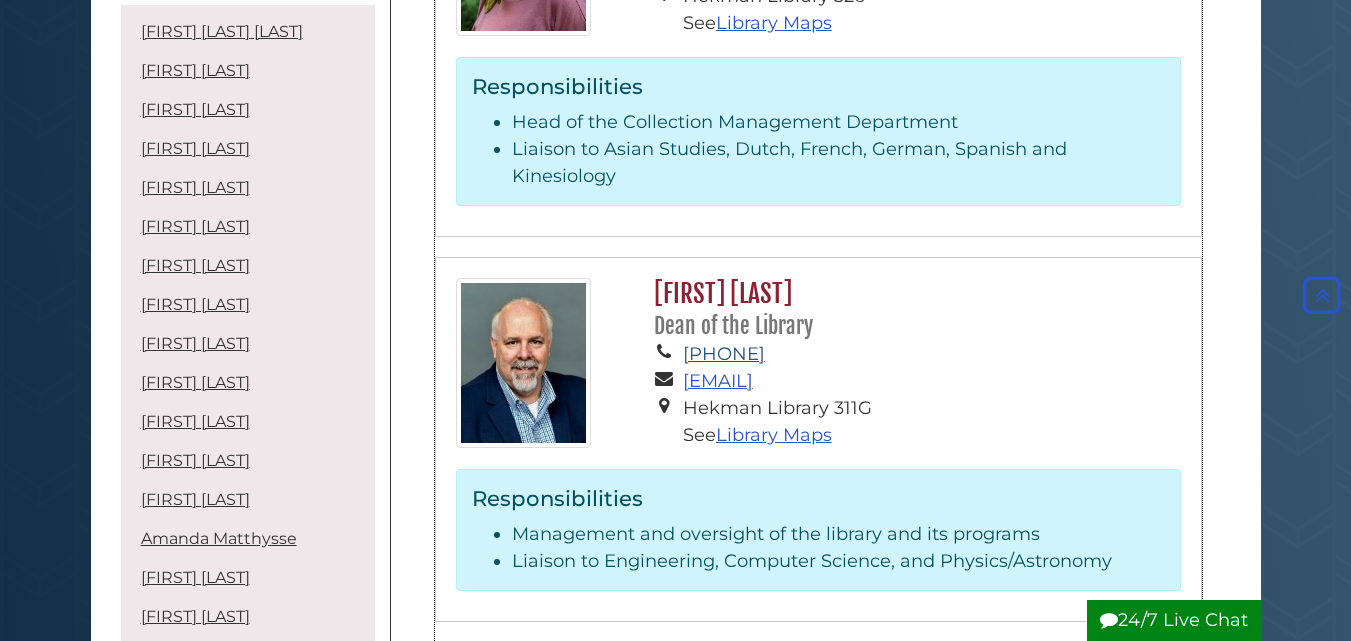 scroll, scrollTop: 5000, scrollLeft: 0, axis: vertical 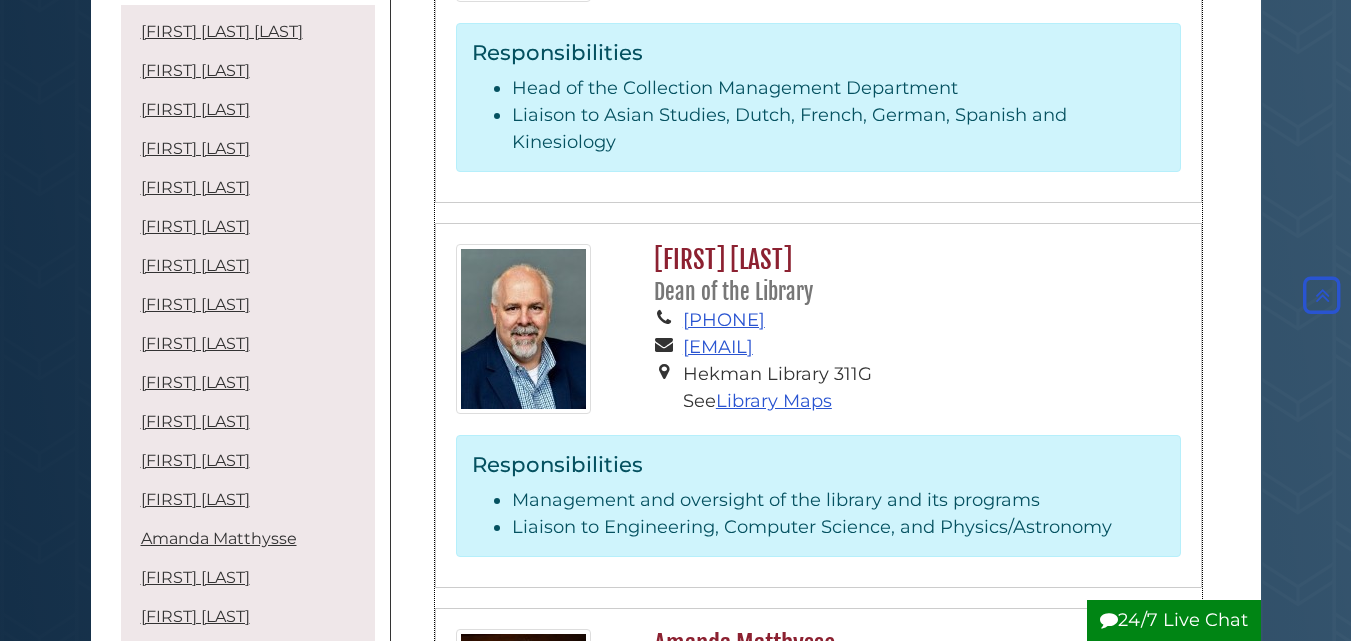 click on "[FIRST] [LAST]
[TITLE]" at bounding box center (912, 275) 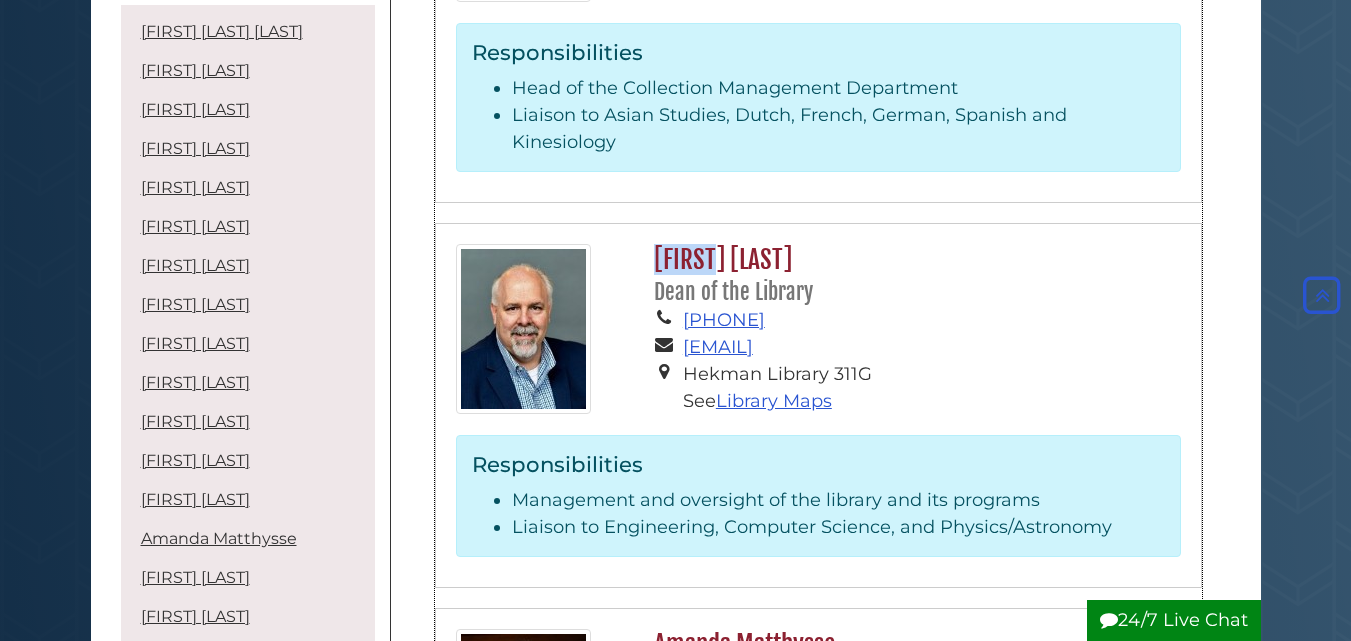 click on "[FIRST] [LAST]
[TITLE]" at bounding box center [912, 275] 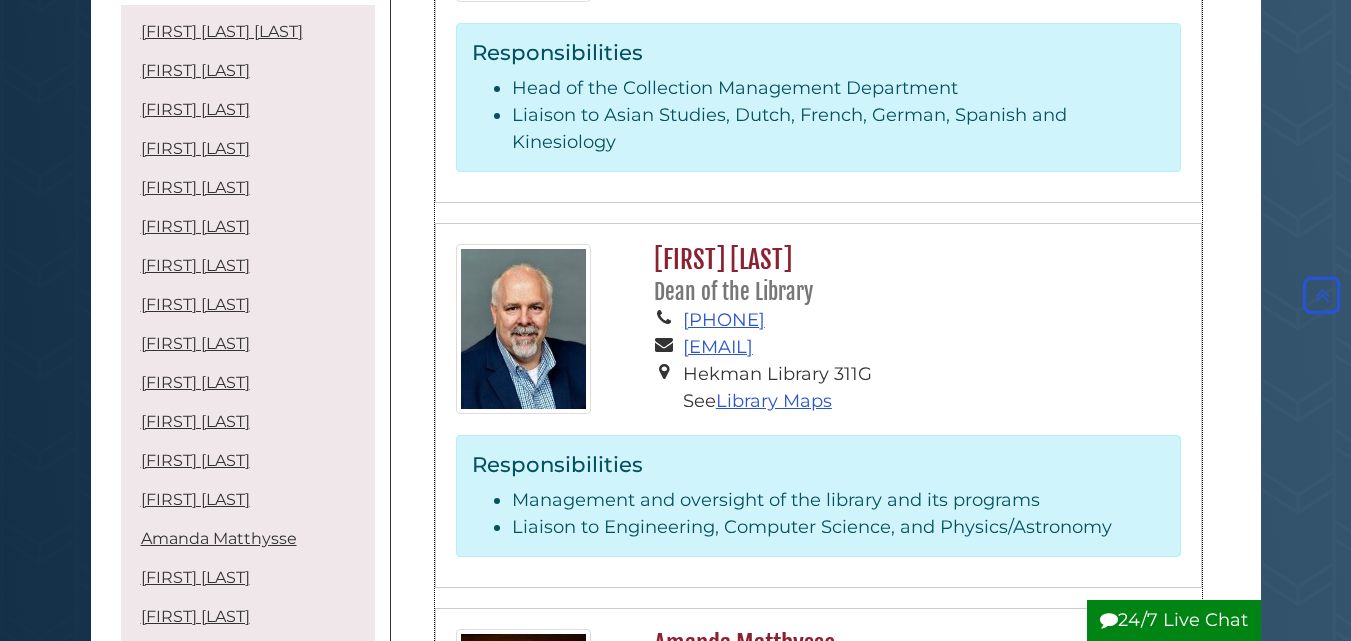click on "[FIRST] [LAST]
[TITLE]" at bounding box center (912, 275) 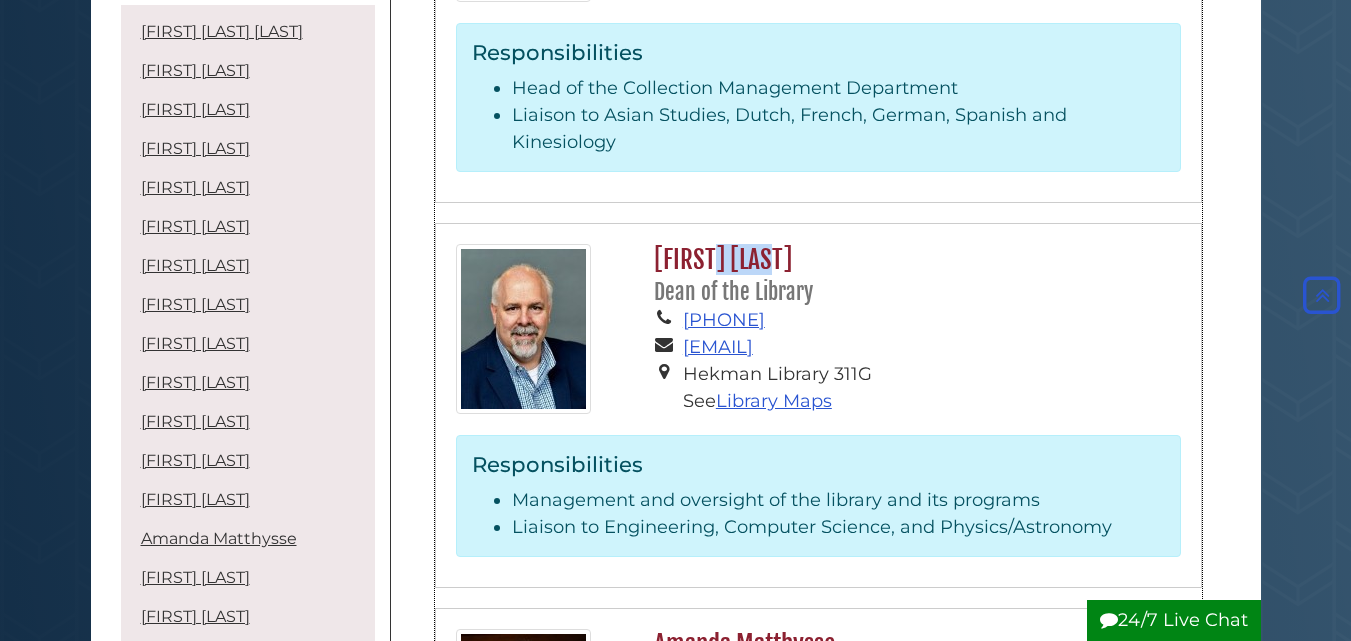 click on "[FIRST] [LAST]
[TITLE]" at bounding box center (912, 275) 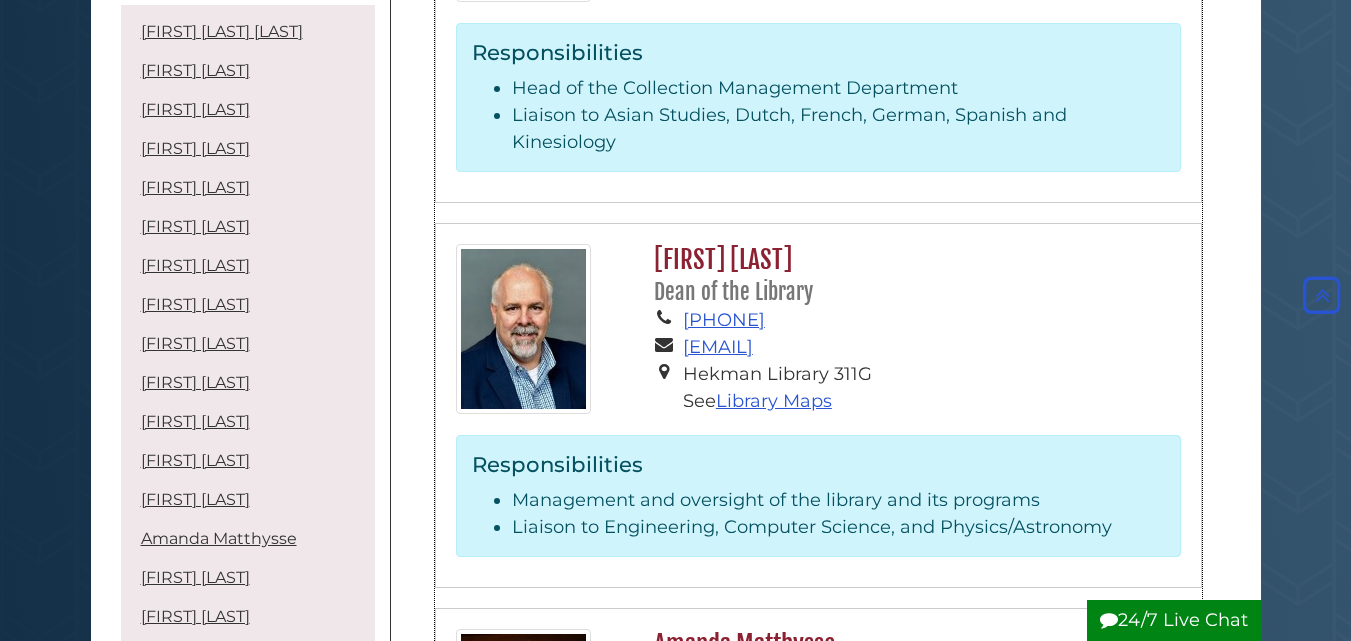 click on "Dean of the Library" at bounding box center (733, 292) 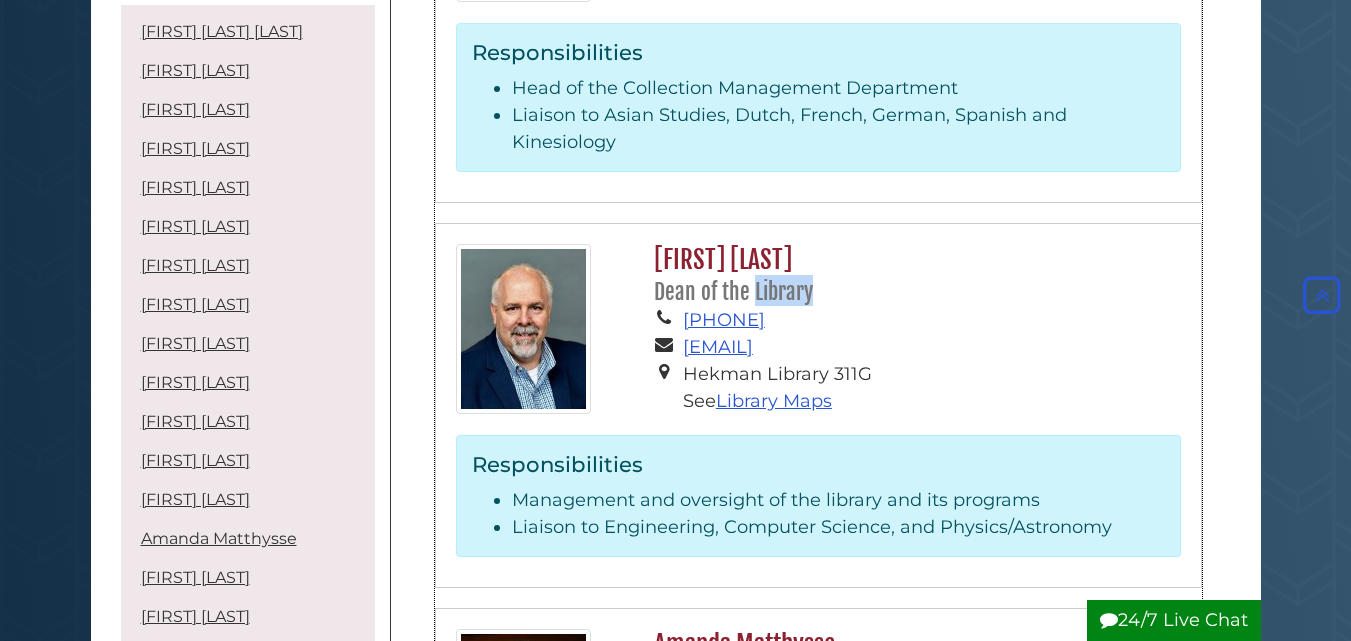 click on "Dean of the Library" at bounding box center (733, 292) 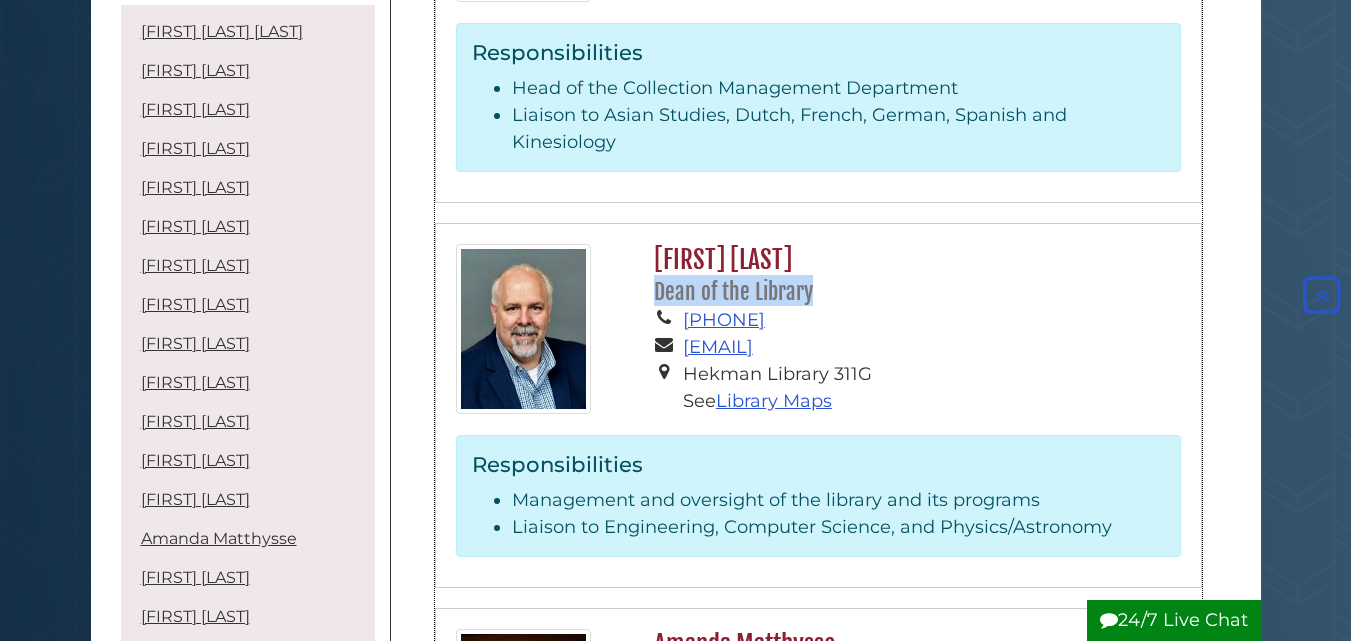 click on "Dean of the Library" at bounding box center (733, 292) 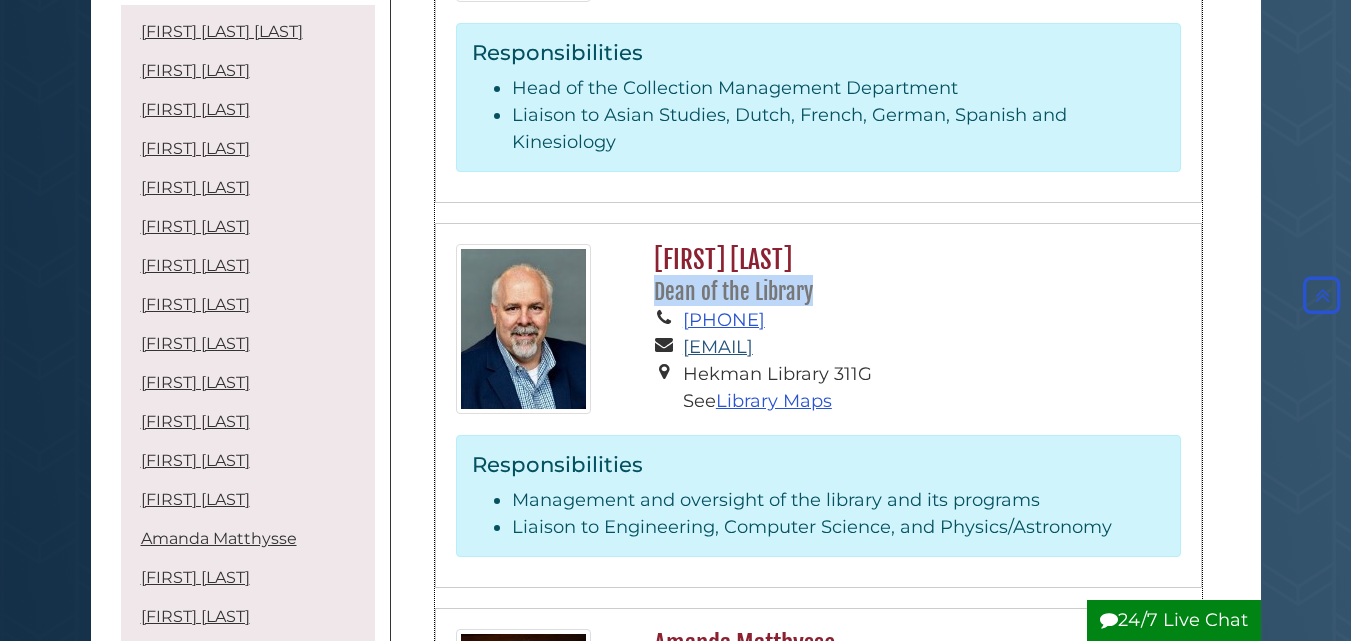 drag, startPoint x: 961, startPoint y: 309, endPoint x: 688, endPoint y: 311, distance: 273.00732 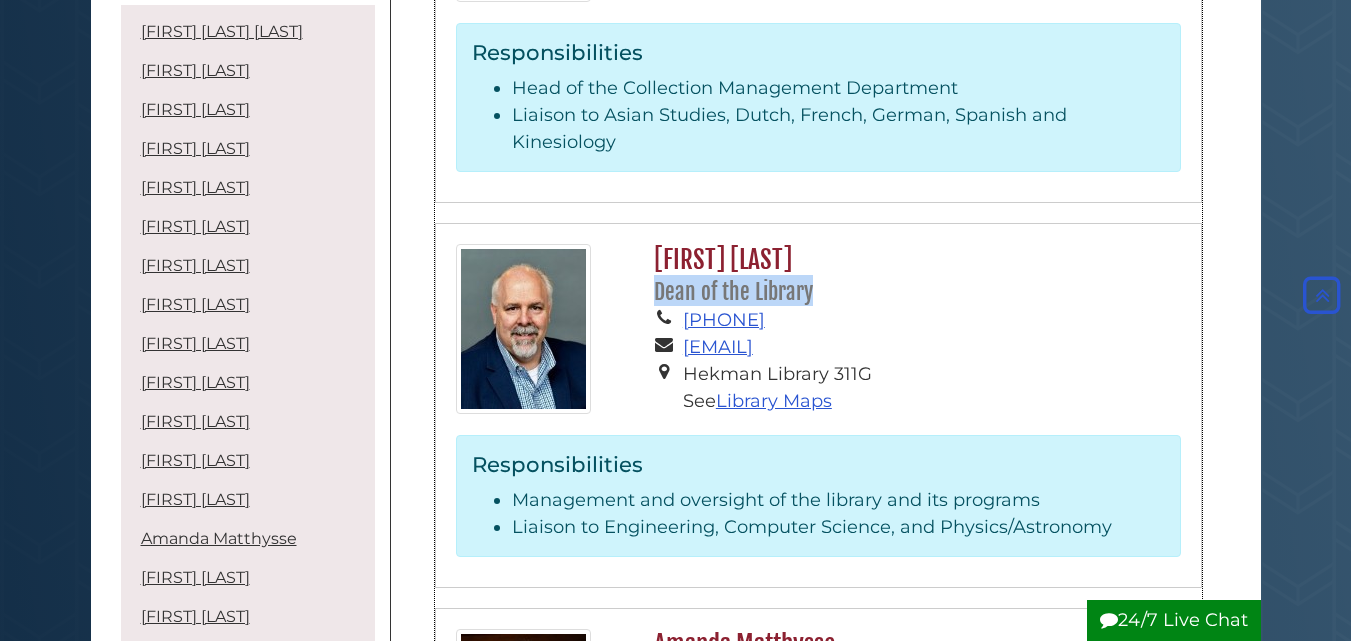 drag, startPoint x: 818, startPoint y: 290, endPoint x: 681, endPoint y: 287, distance: 137.03284 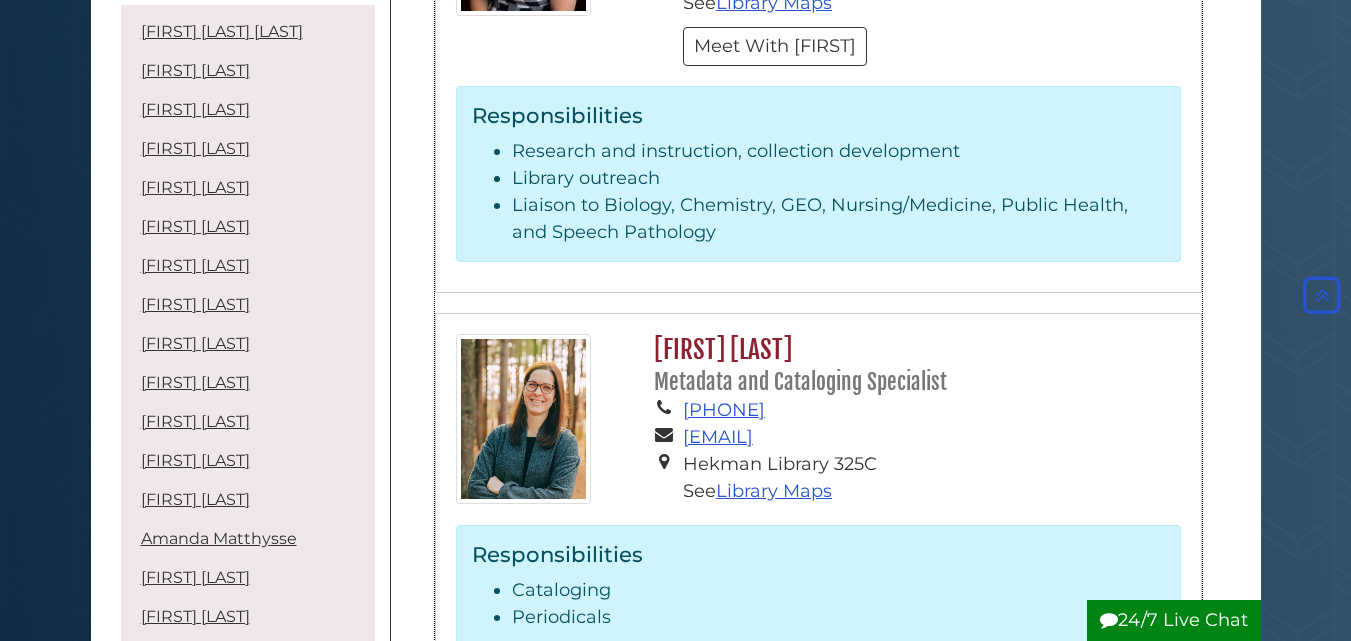 scroll, scrollTop: 5800, scrollLeft: 0, axis: vertical 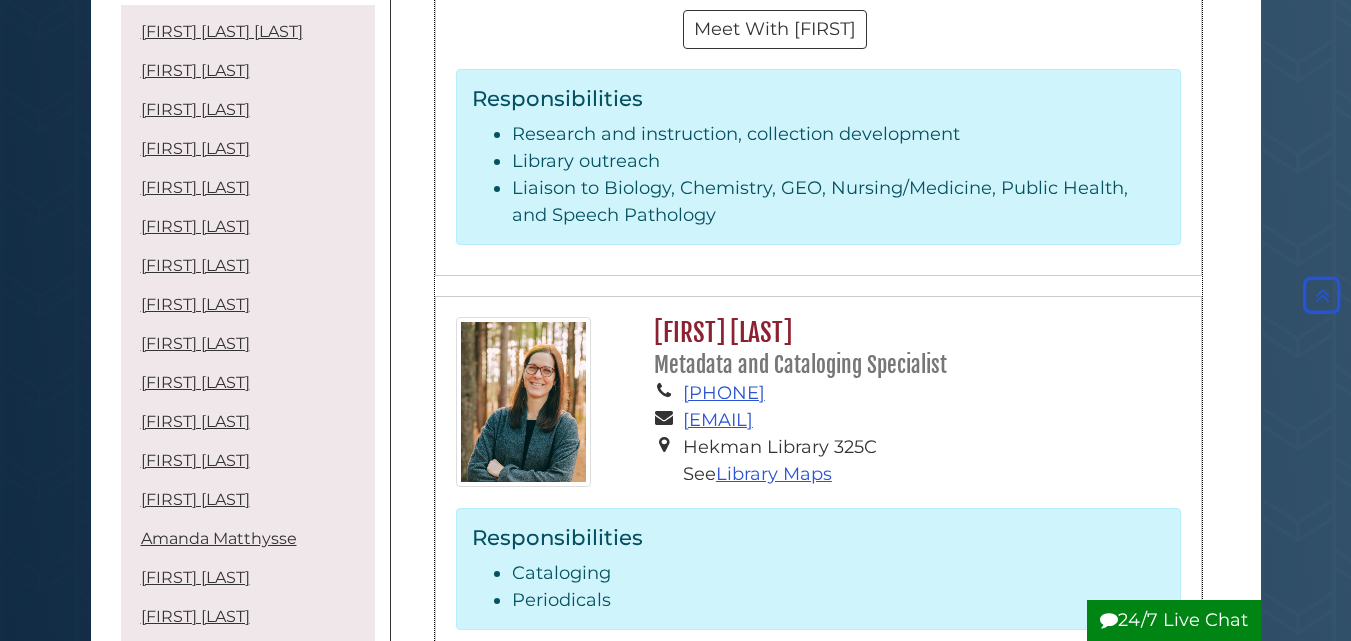 click on "[FIRST] [LAST]
[TITLE]" at bounding box center (912, 348) 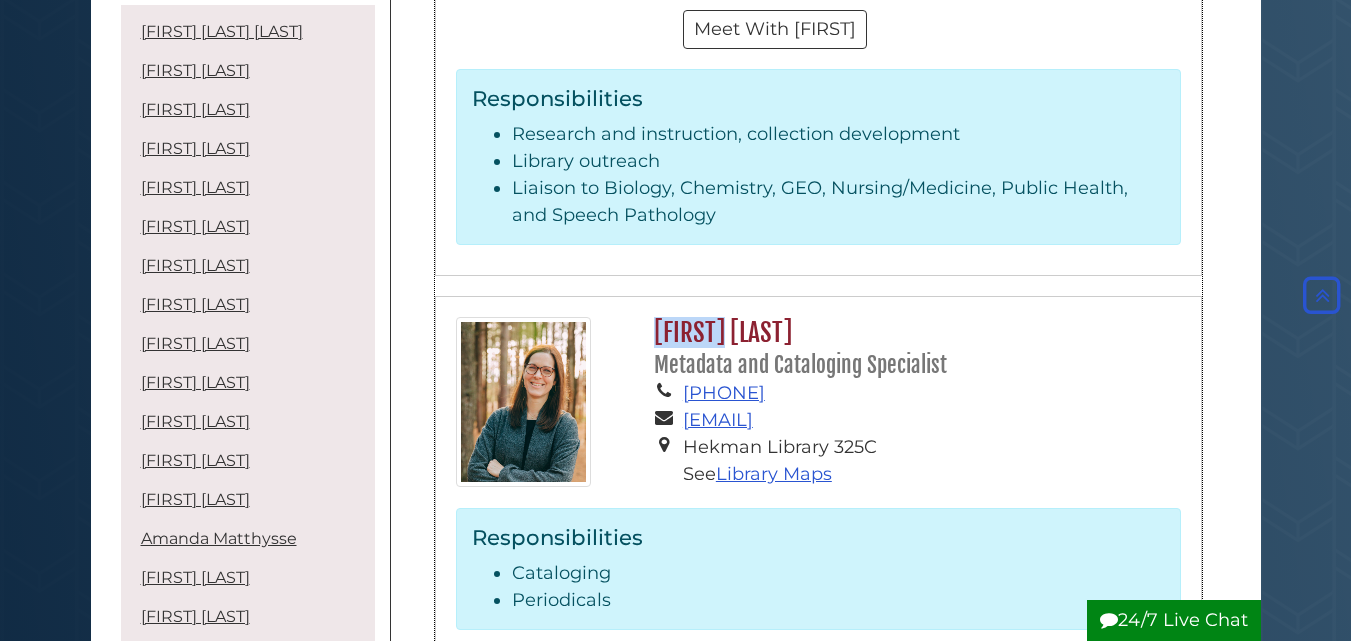 click on "[FIRST] [LAST]
[TITLE]" at bounding box center (912, 348) 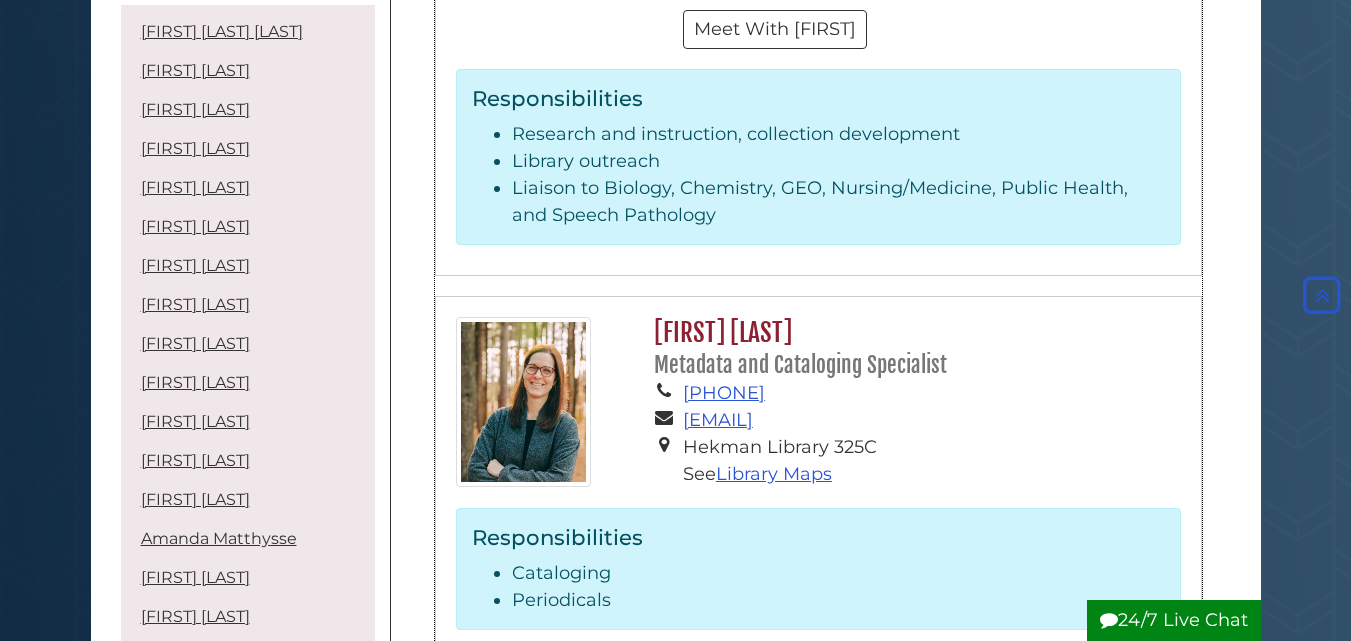 click on "[FIRST] [LAST]
[TITLE]" at bounding box center [912, 348] 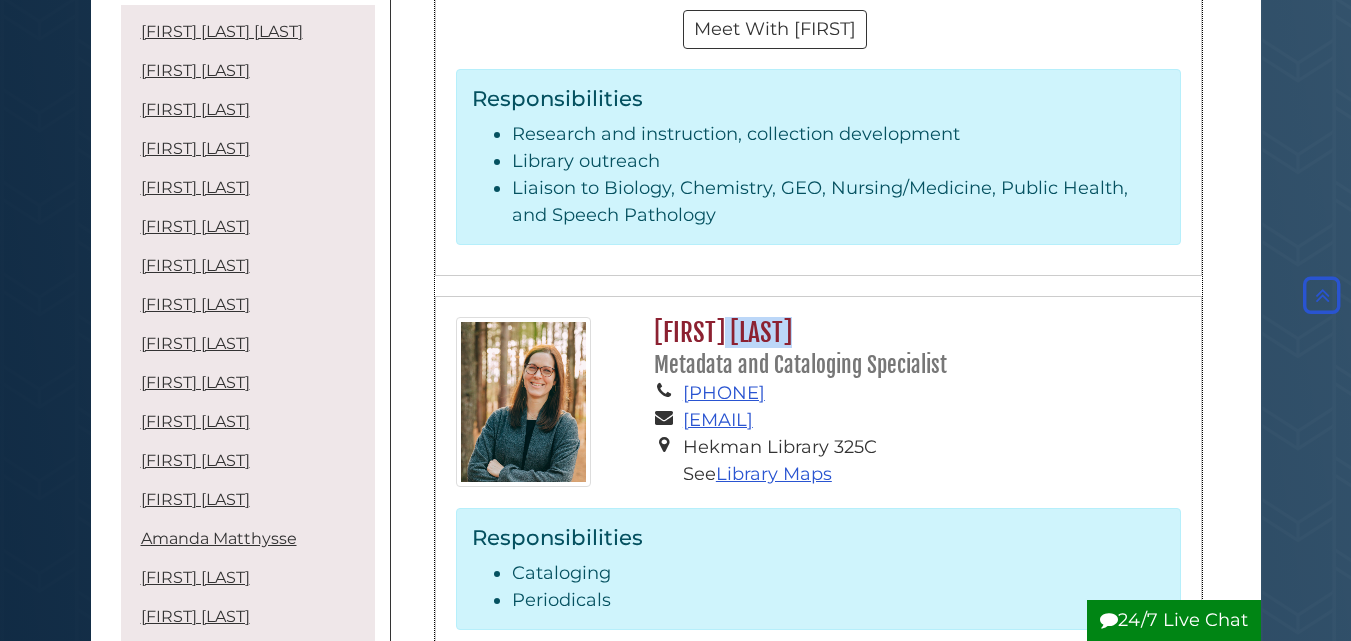 click on "[FIRST] [LAST]
[TITLE]" at bounding box center [912, 348] 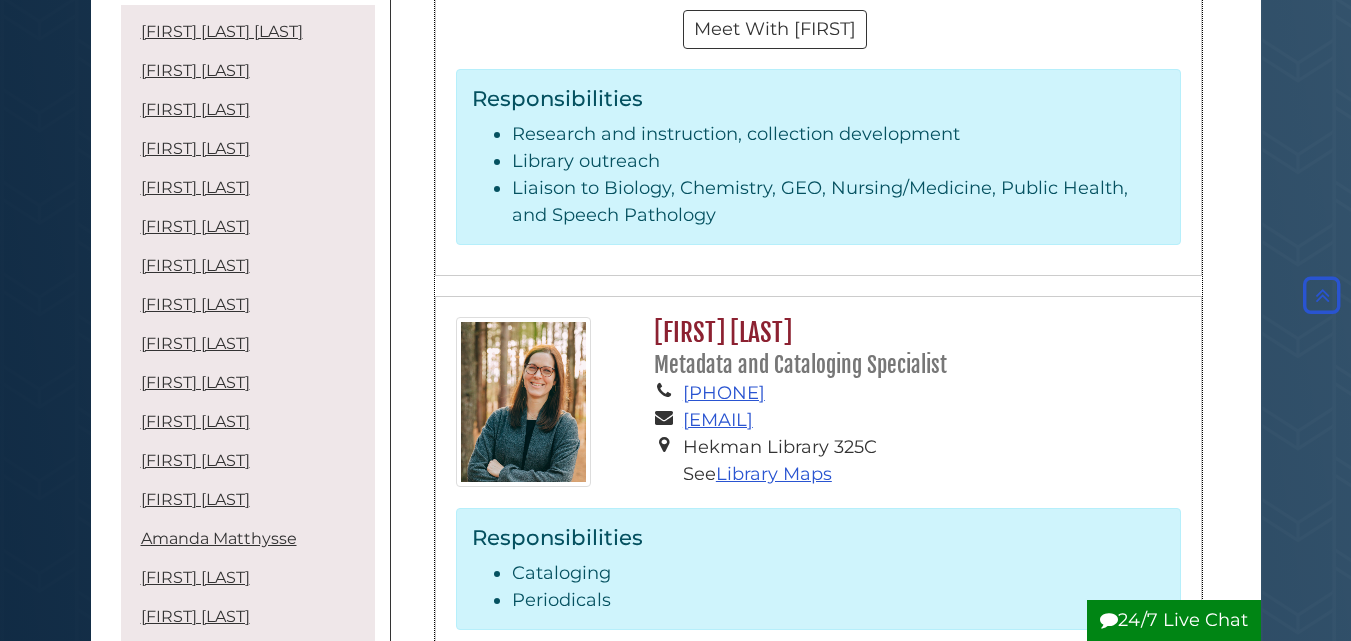 click on "Metadata and Cataloging Specialist" at bounding box center [800, 365] 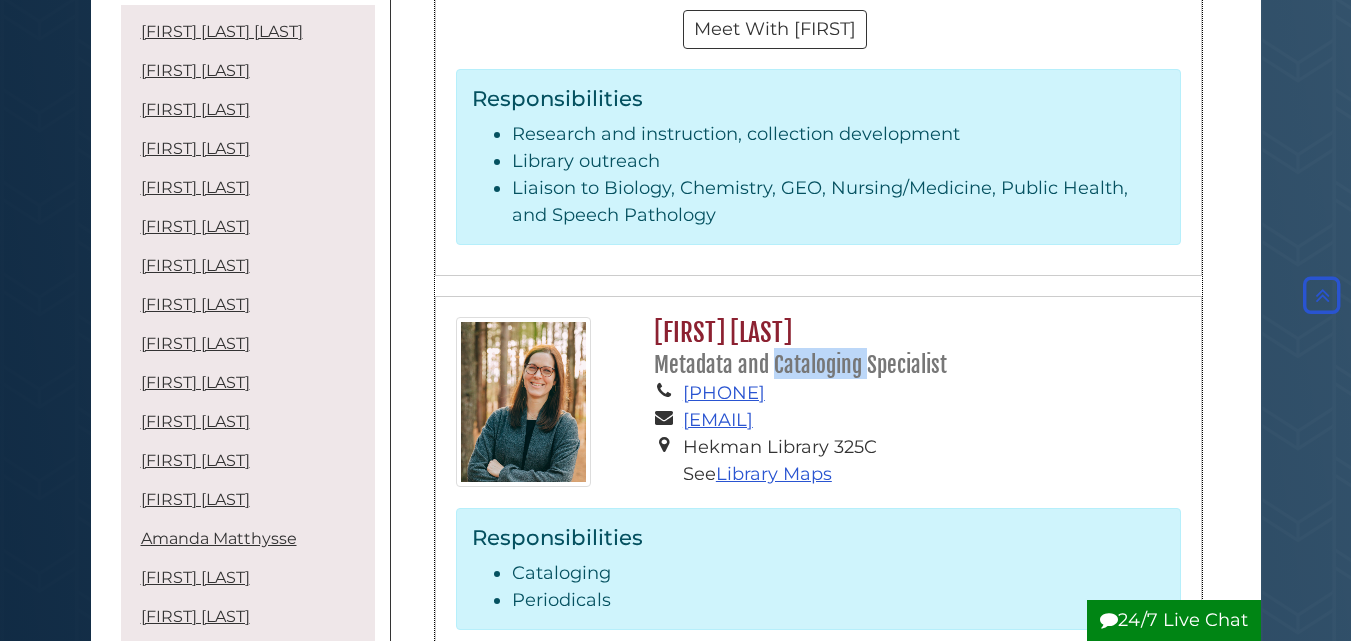 click on "Metadata and Cataloging Specialist" at bounding box center (800, 365) 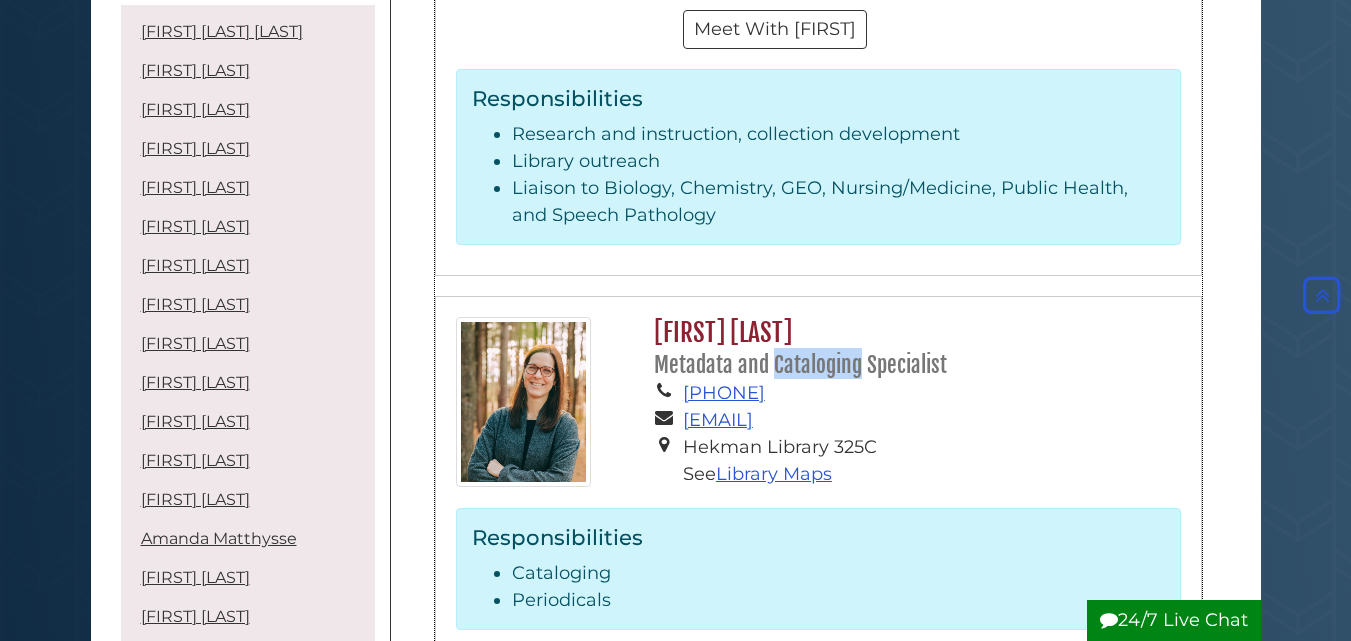click on "Metadata and Cataloging Specialist" at bounding box center [800, 365] 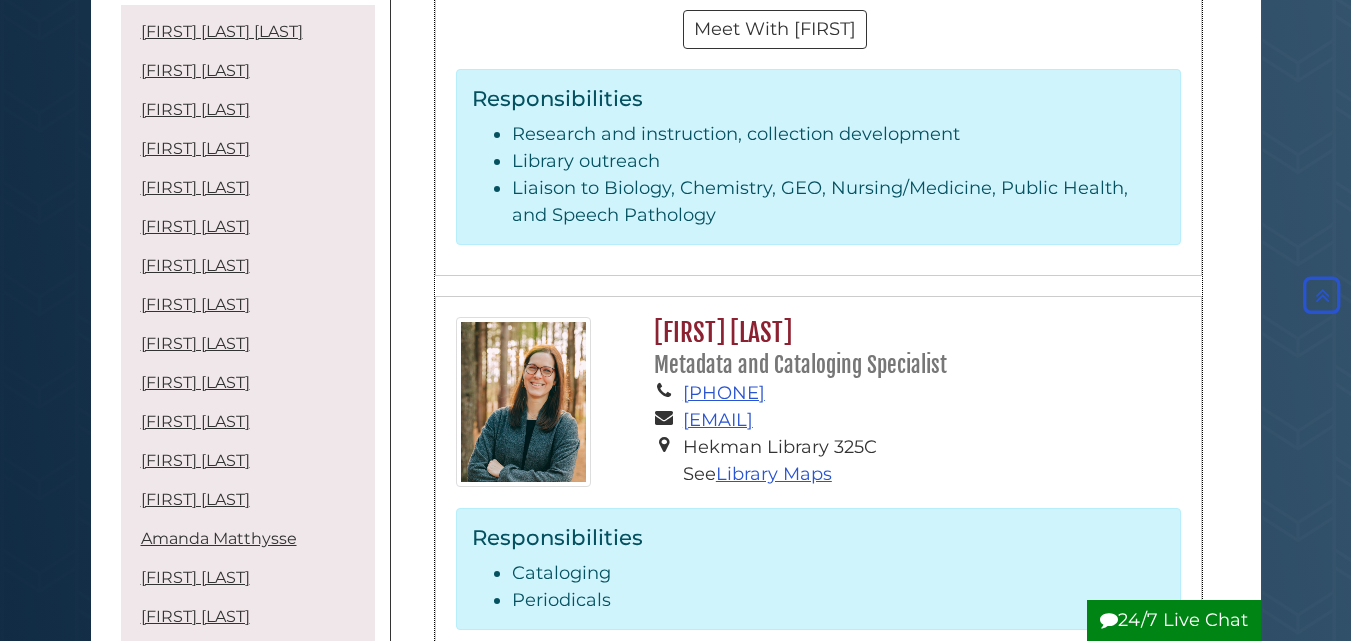 click on "Metadata and Cataloging Specialist" at bounding box center [800, 365] 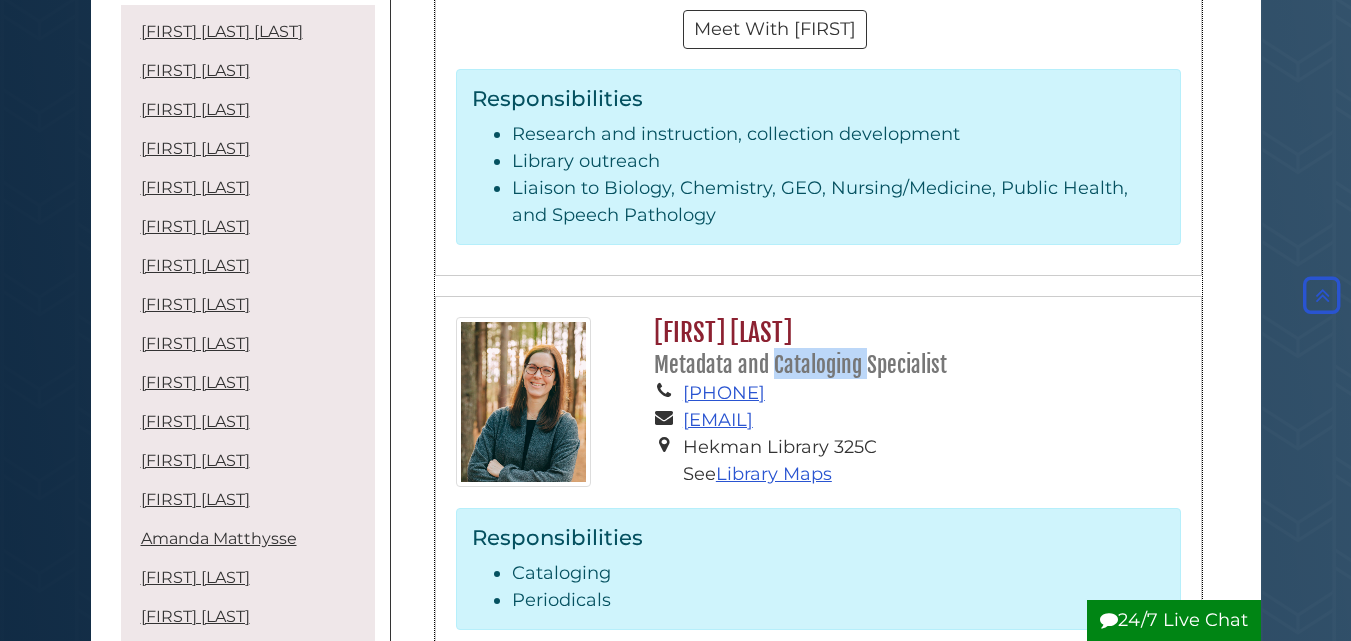 click on "Metadata and Cataloging Specialist" at bounding box center (800, 365) 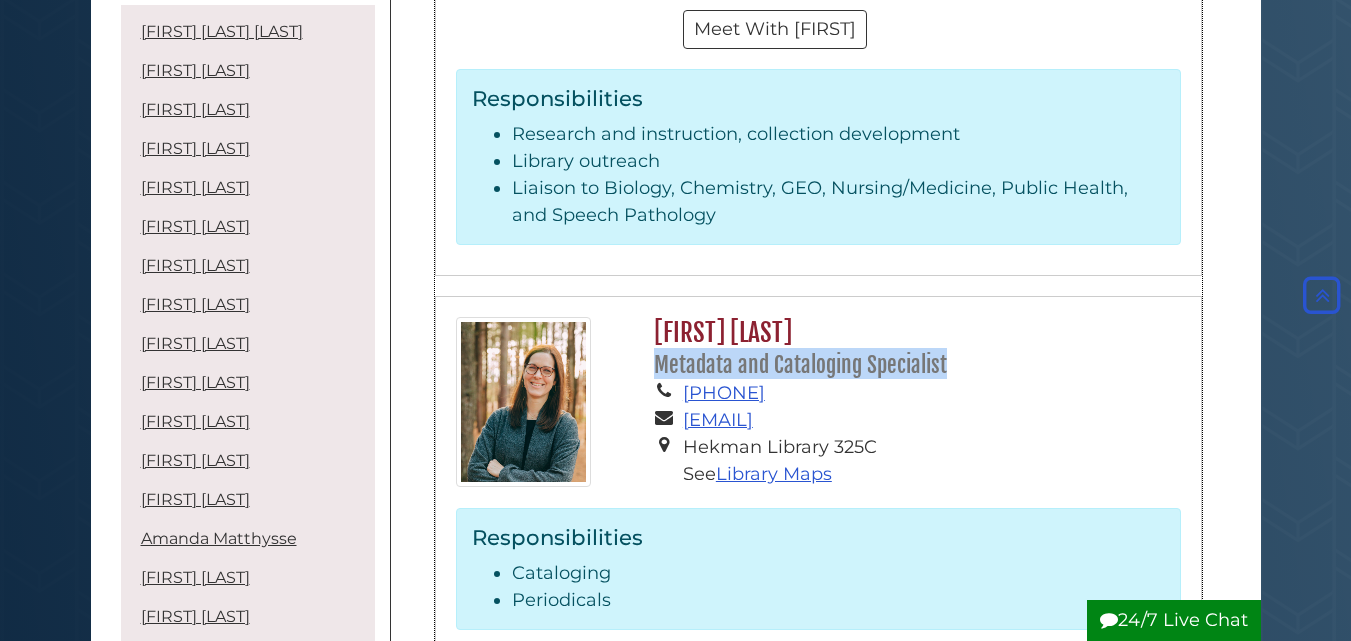 click on "Metadata and Cataloging Specialist" at bounding box center (800, 365) 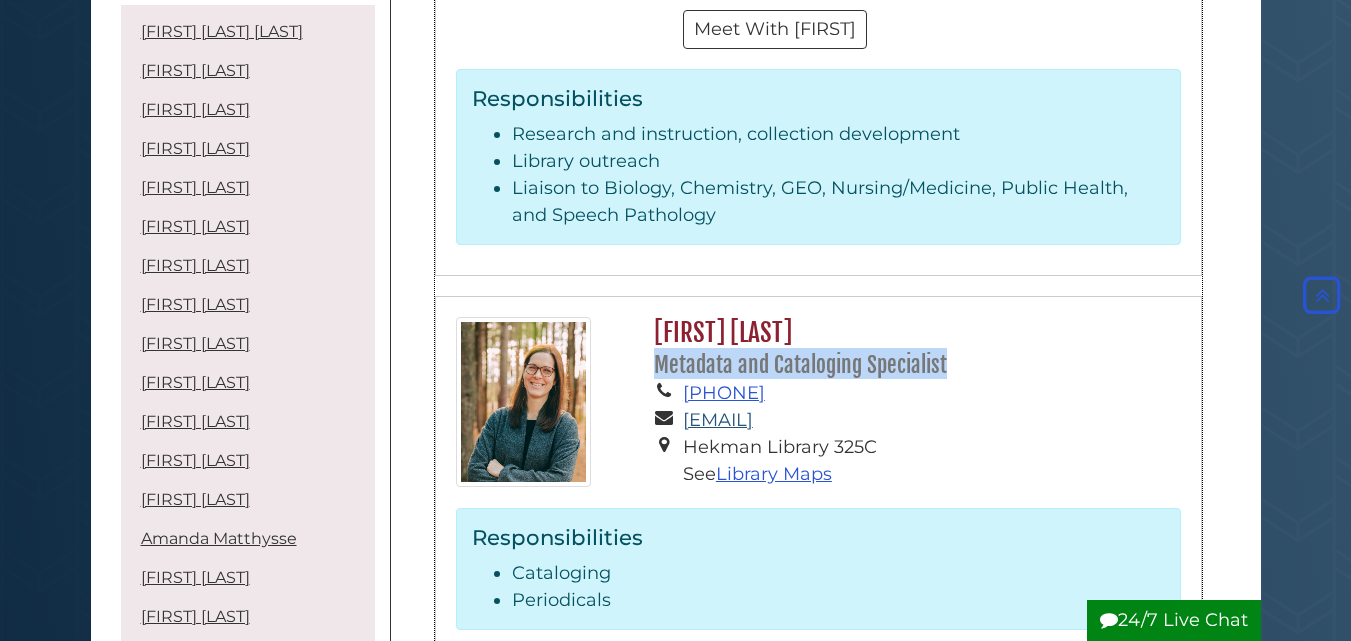 drag, startPoint x: 951, startPoint y: 388, endPoint x: 684, endPoint y: 390, distance: 267.00748 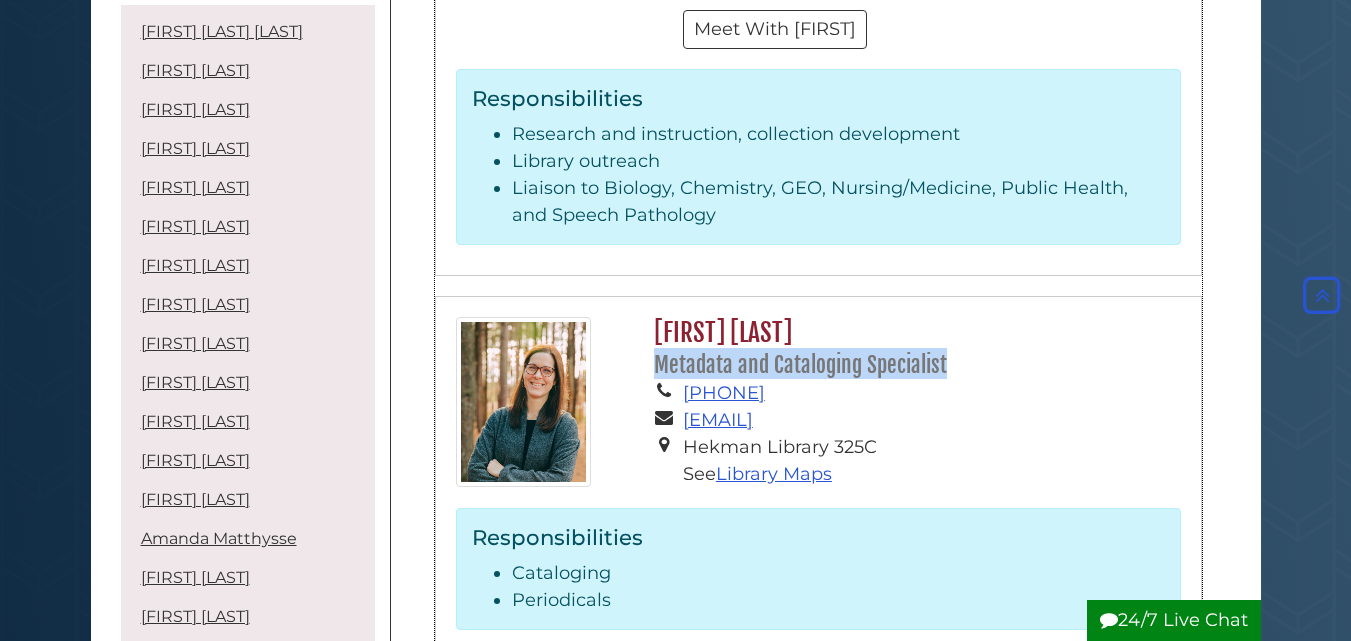 drag, startPoint x: 826, startPoint y: 360, endPoint x: 681, endPoint y: 352, distance: 145.22052 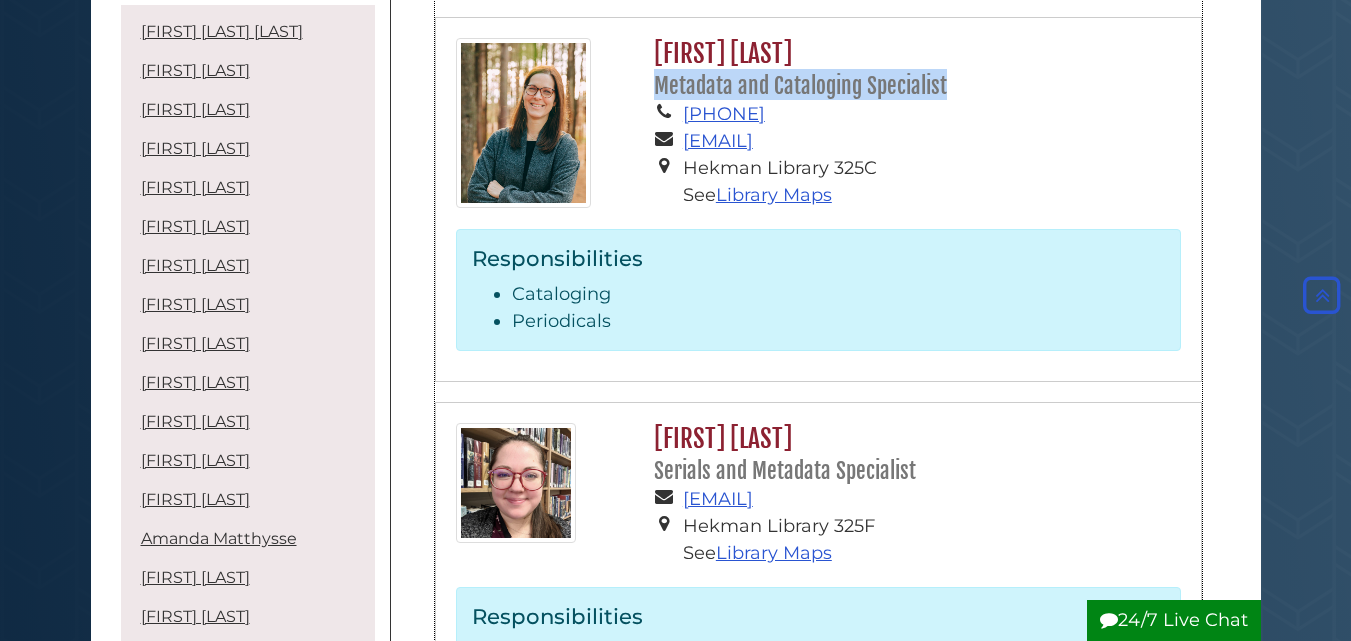 scroll, scrollTop: 6100, scrollLeft: 0, axis: vertical 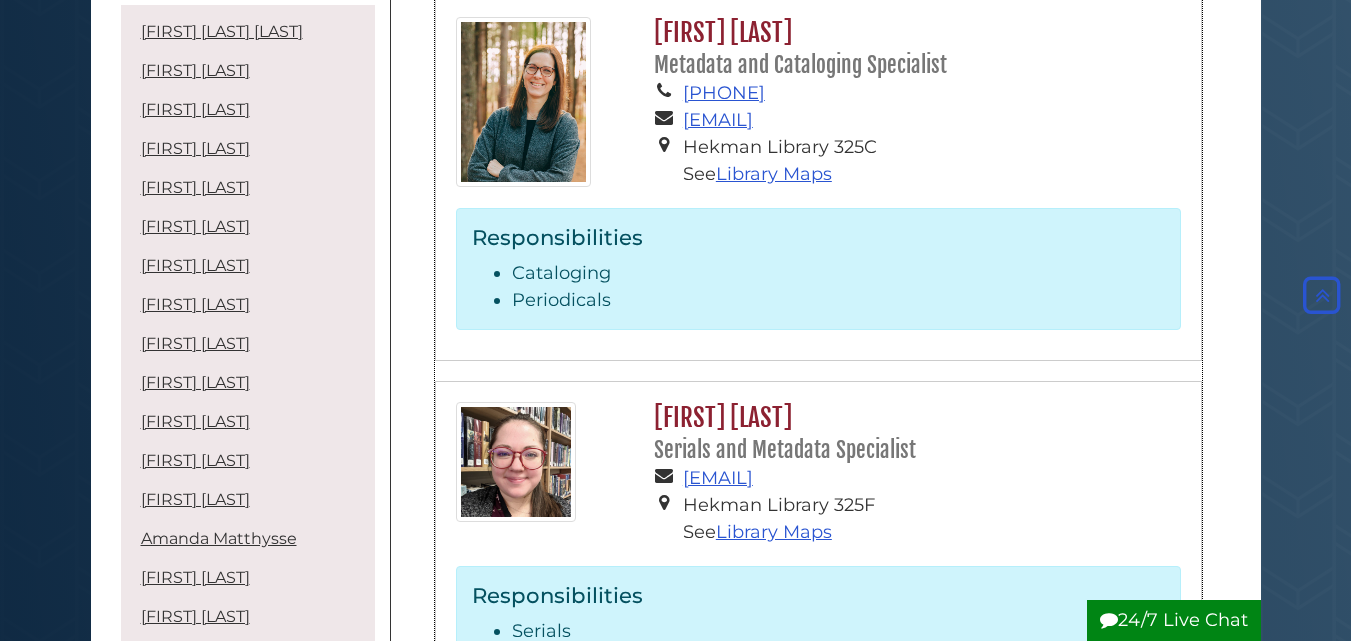 click on "[FIRST] [LAST]
[TITLE]" at bounding box center [912, 433] 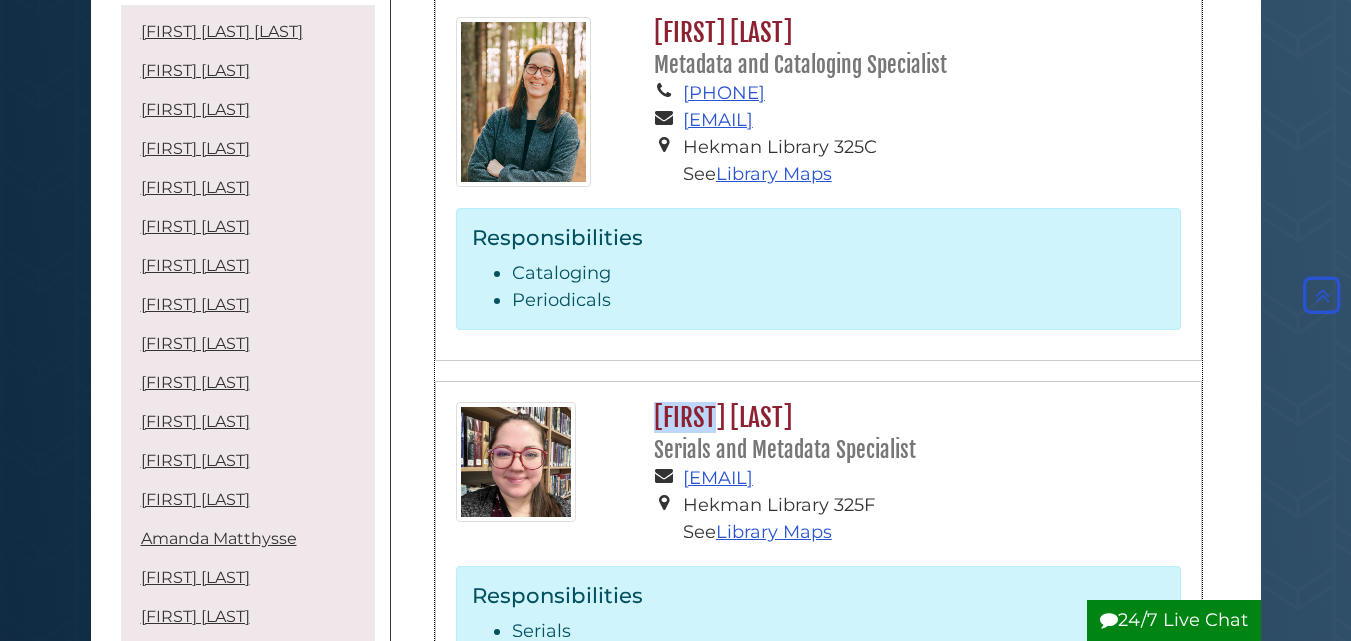 click on "[FIRST] [LAST]
[TITLE]" at bounding box center (912, 433) 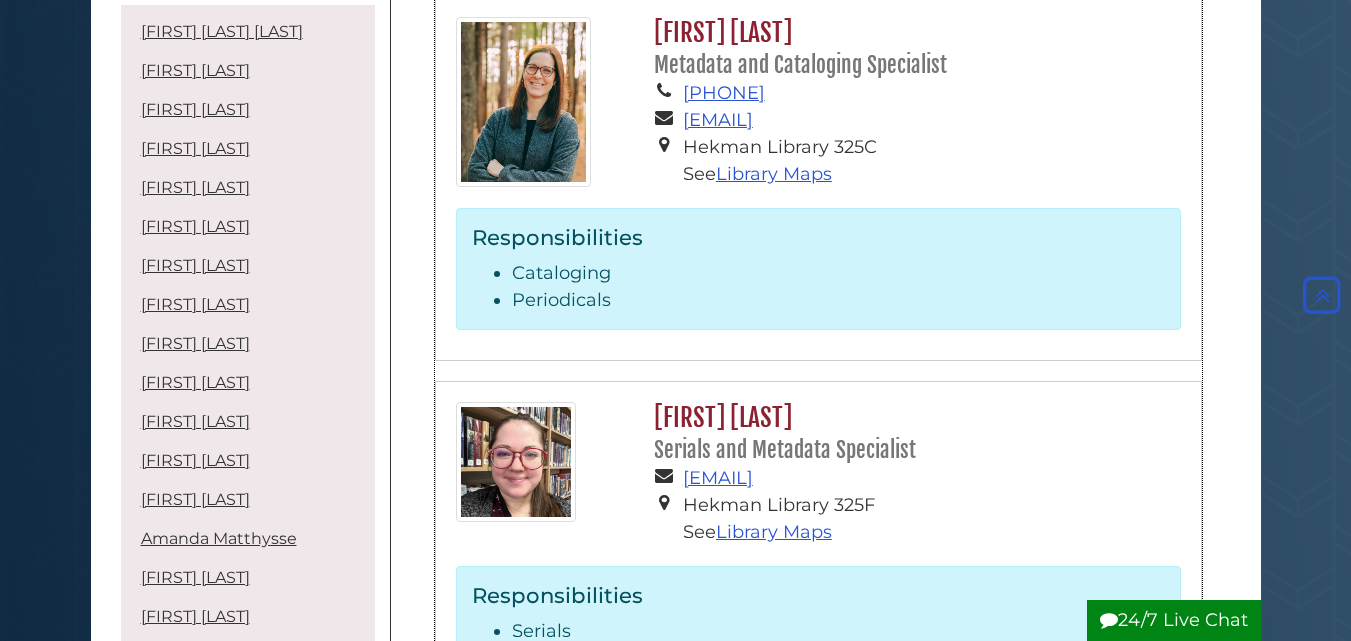click on "[FIRST] [LAST]
[TITLE]" at bounding box center [912, 433] 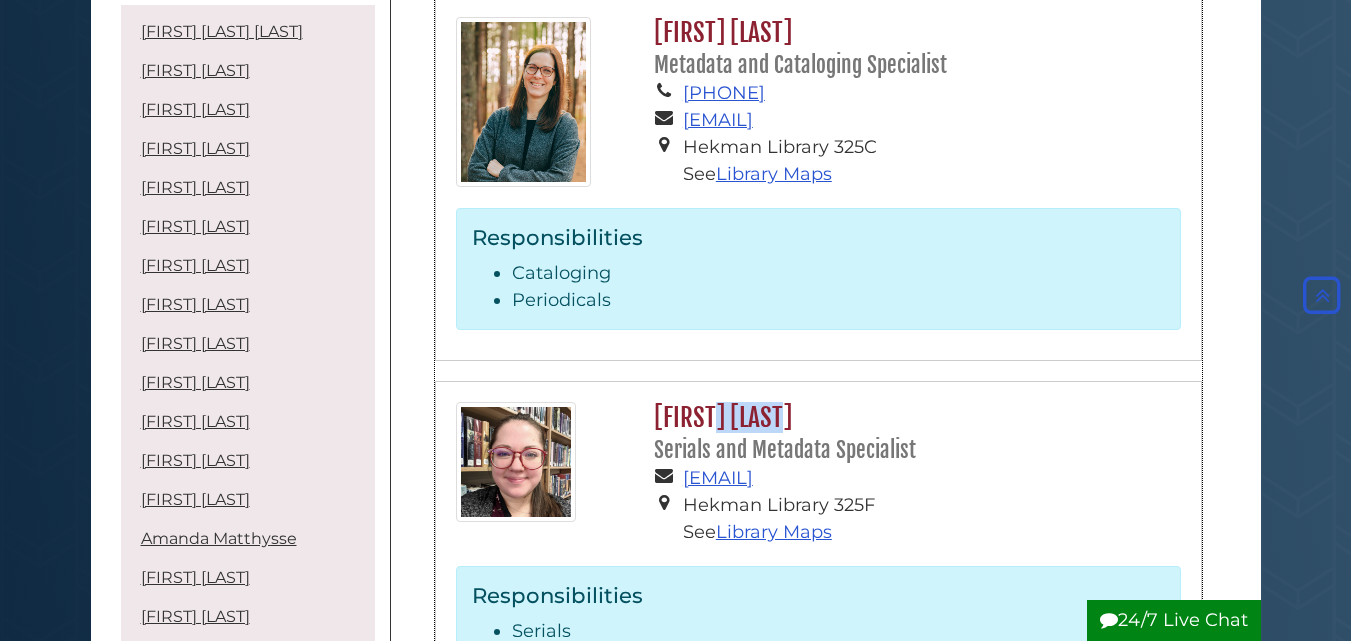 click on "[FIRST] [LAST]
[TITLE]" at bounding box center [912, 433] 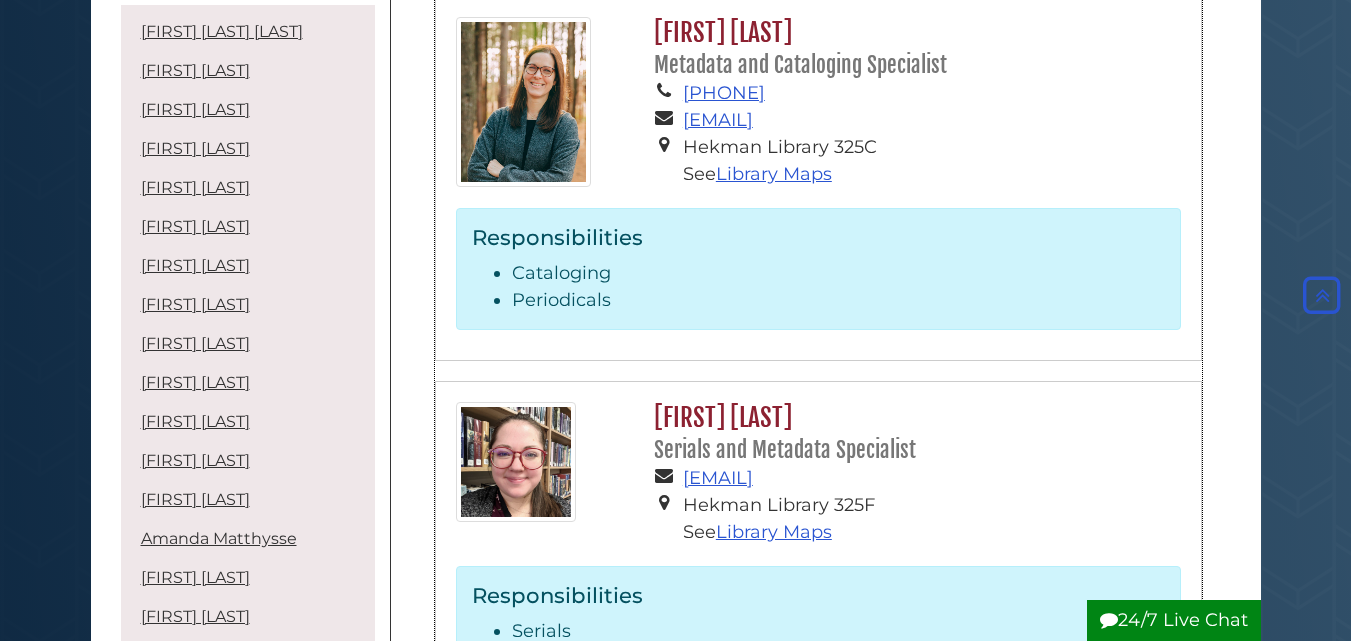 click on "Serials and Metadata Specialist" at bounding box center [785, 450] 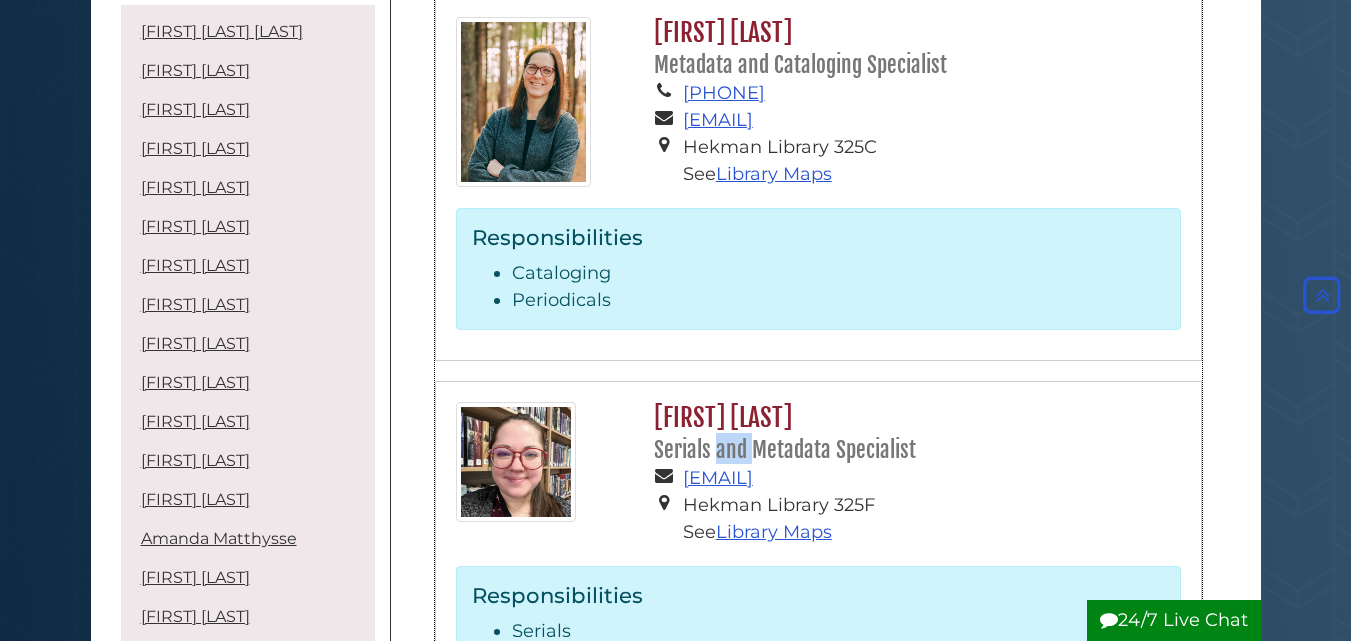 click on "Serials and Metadata Specialist" at bounding box center (785, 450) 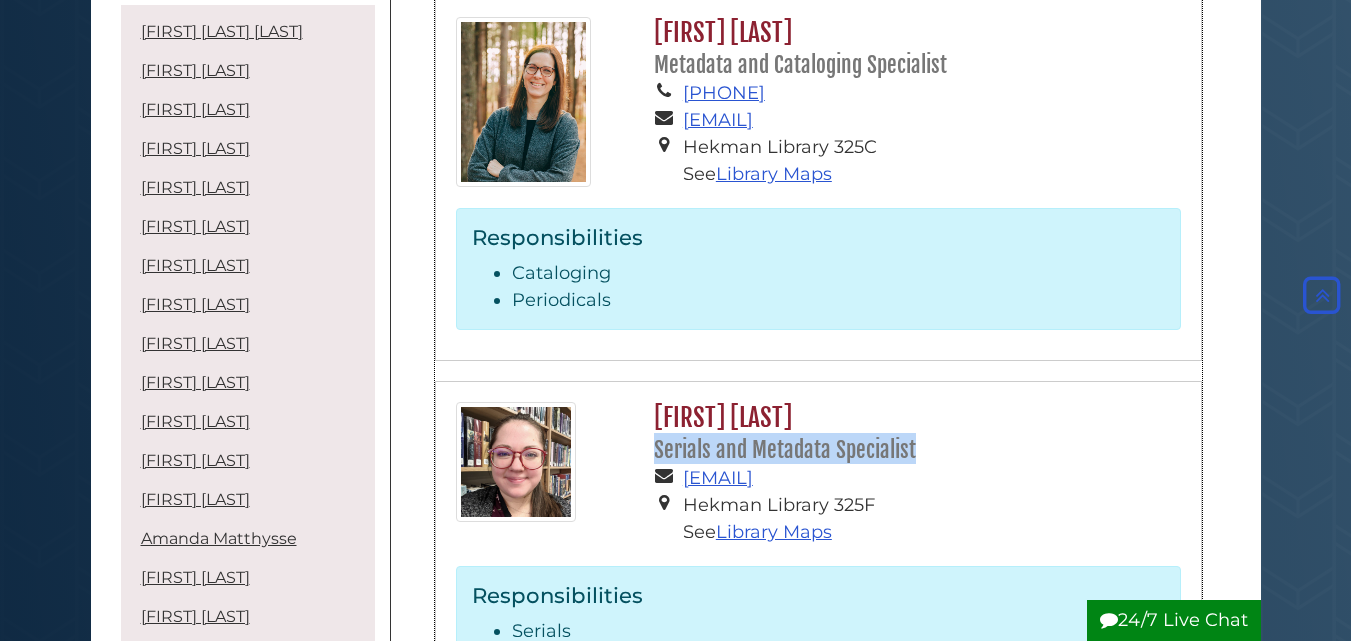 click on "Serials and Metadata Specialist" at bounding box center (785, 450) 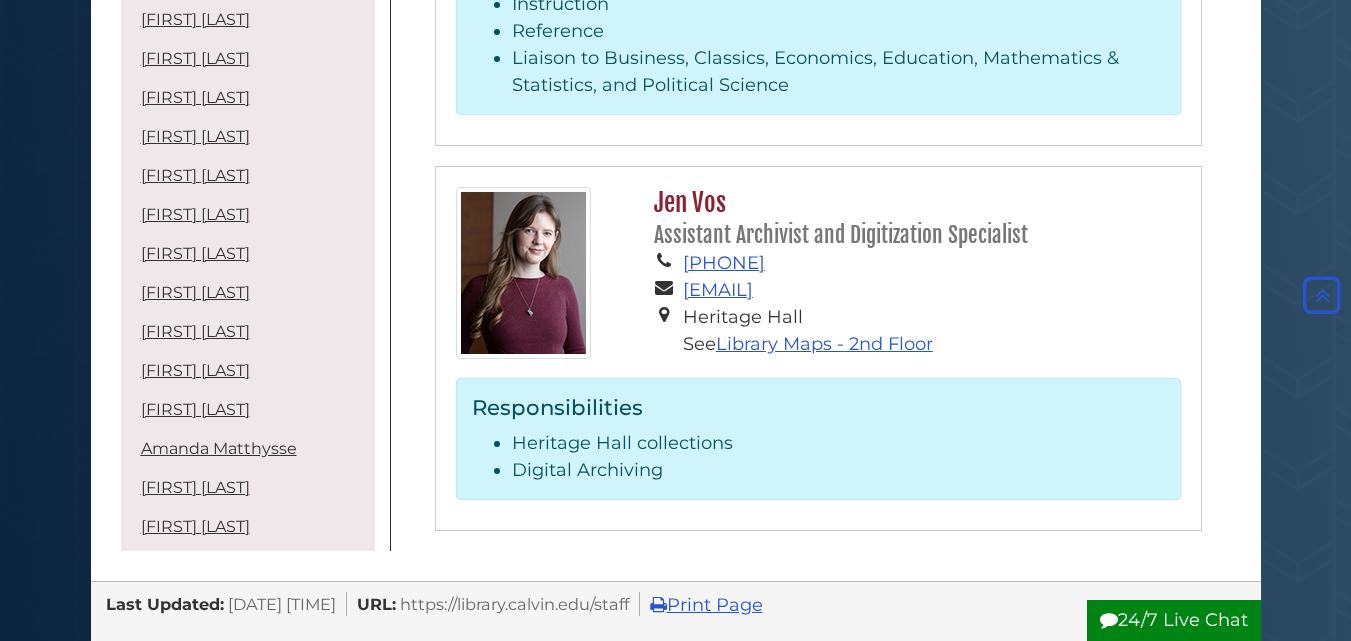 scroll, scrollTop: 7100, scrollLeft: 0, axis: vertical 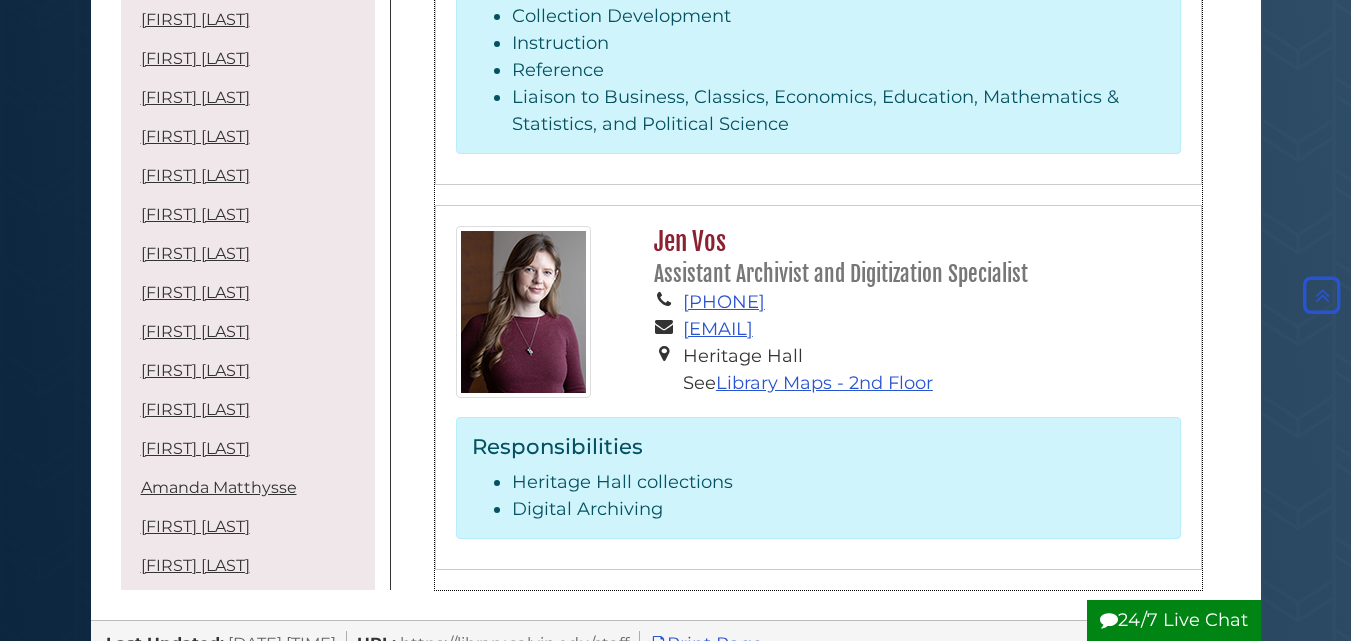 click on "[FIRST] [LAST]" at bounding box center [912, 257] 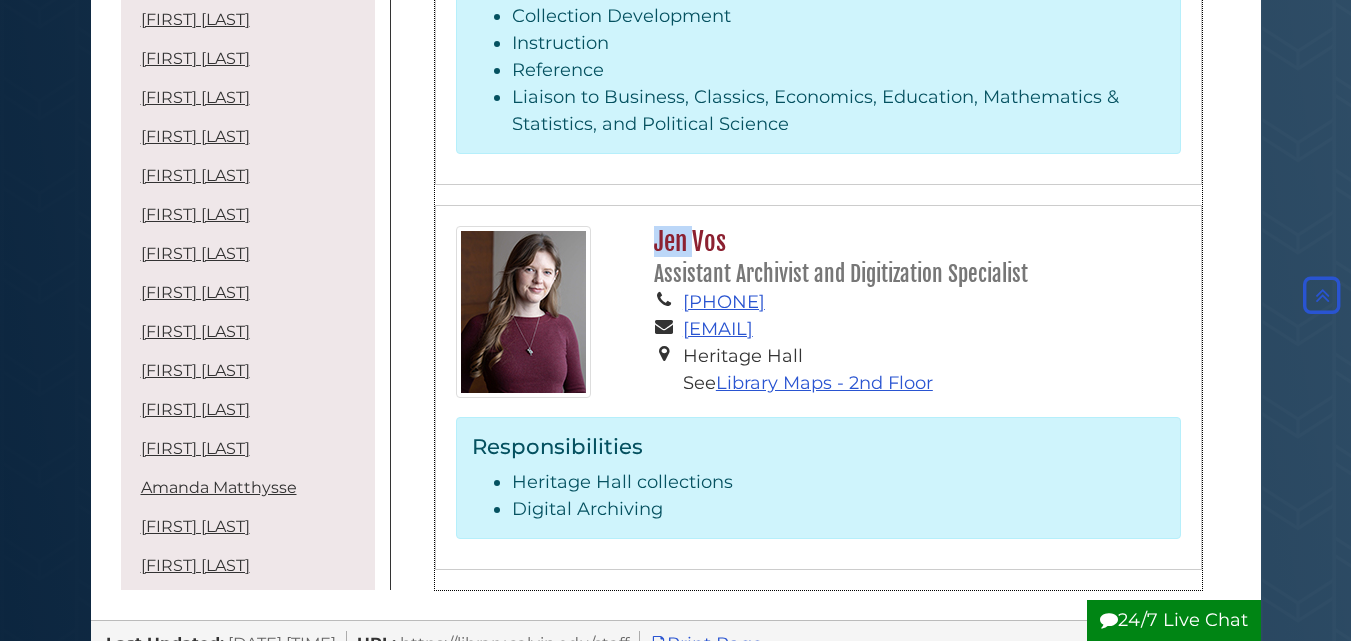 click on "[FIRST] [LAST]" at bounding box center (912, 257) 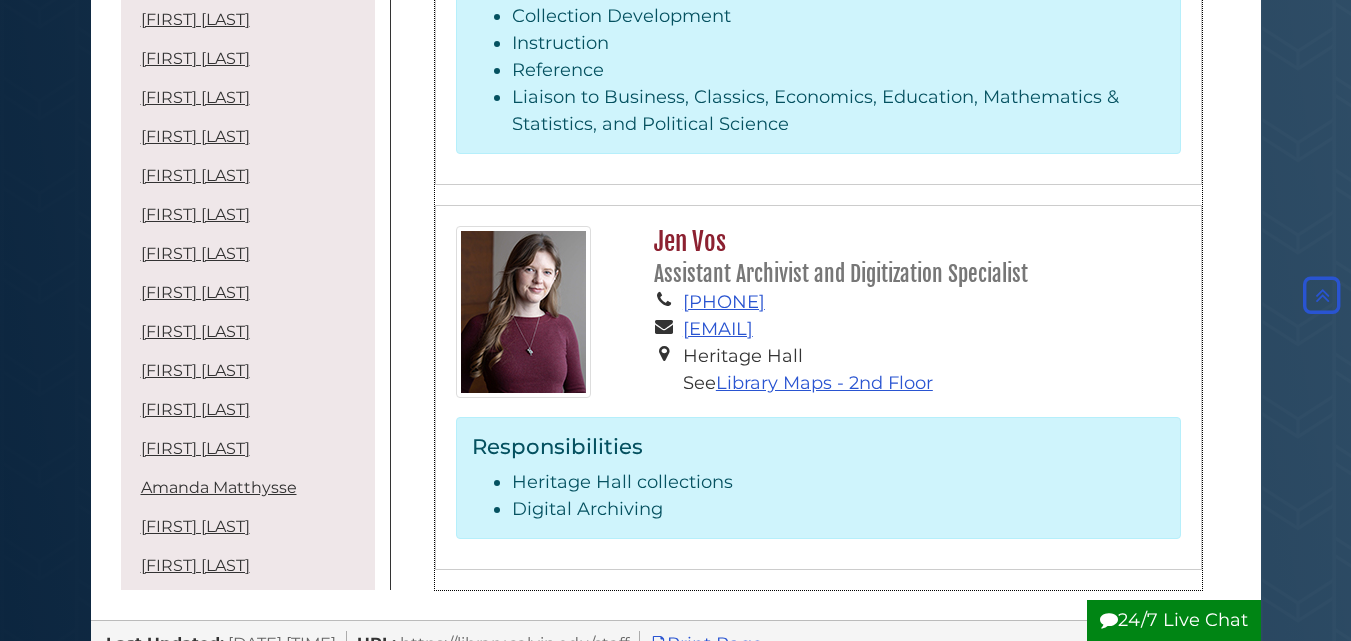 click on "[FIRST] [LAST]" at bounding box center [912, 257] 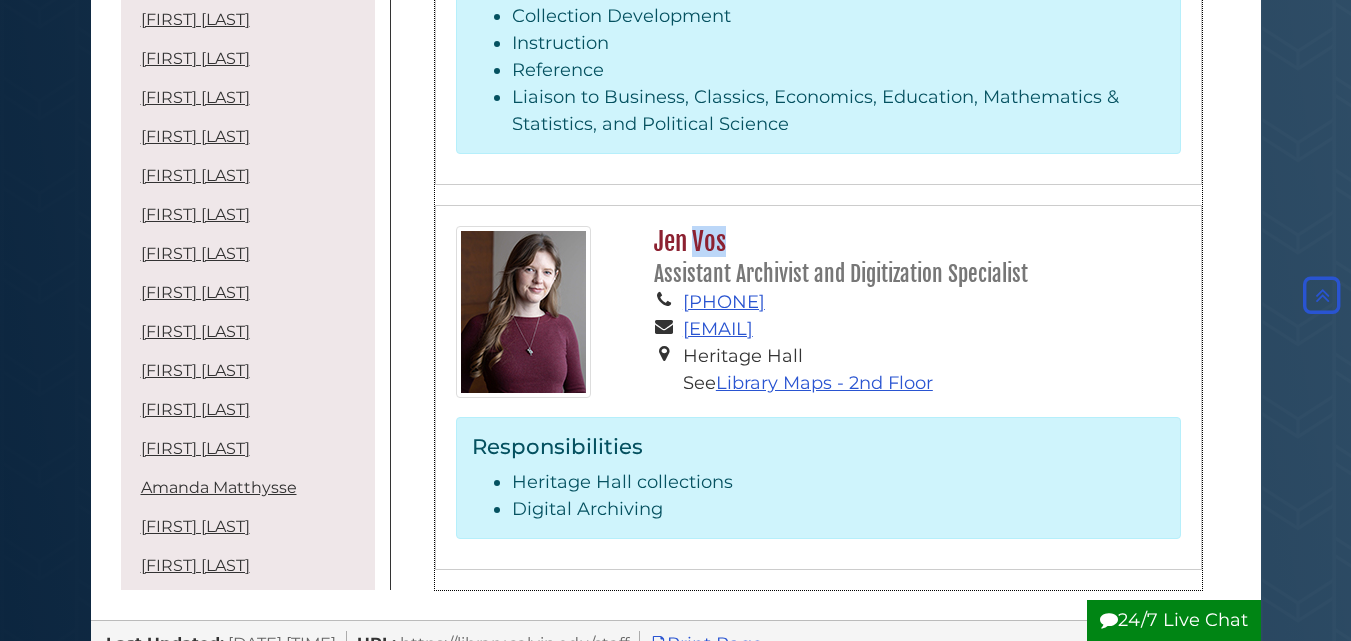 click on "[FIRST] [LAST]" at bounding box center [912, 257] 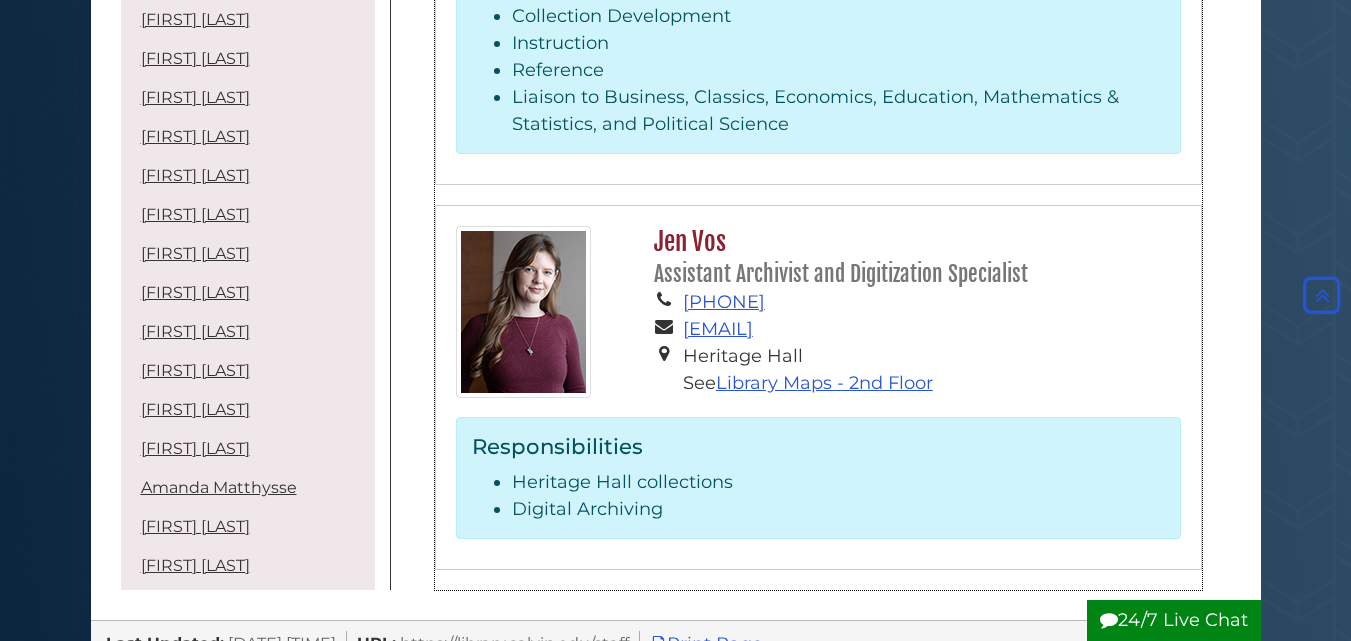 click on "Assistant Archivist and Digitization Specialist" at bounding box center [841, 274] 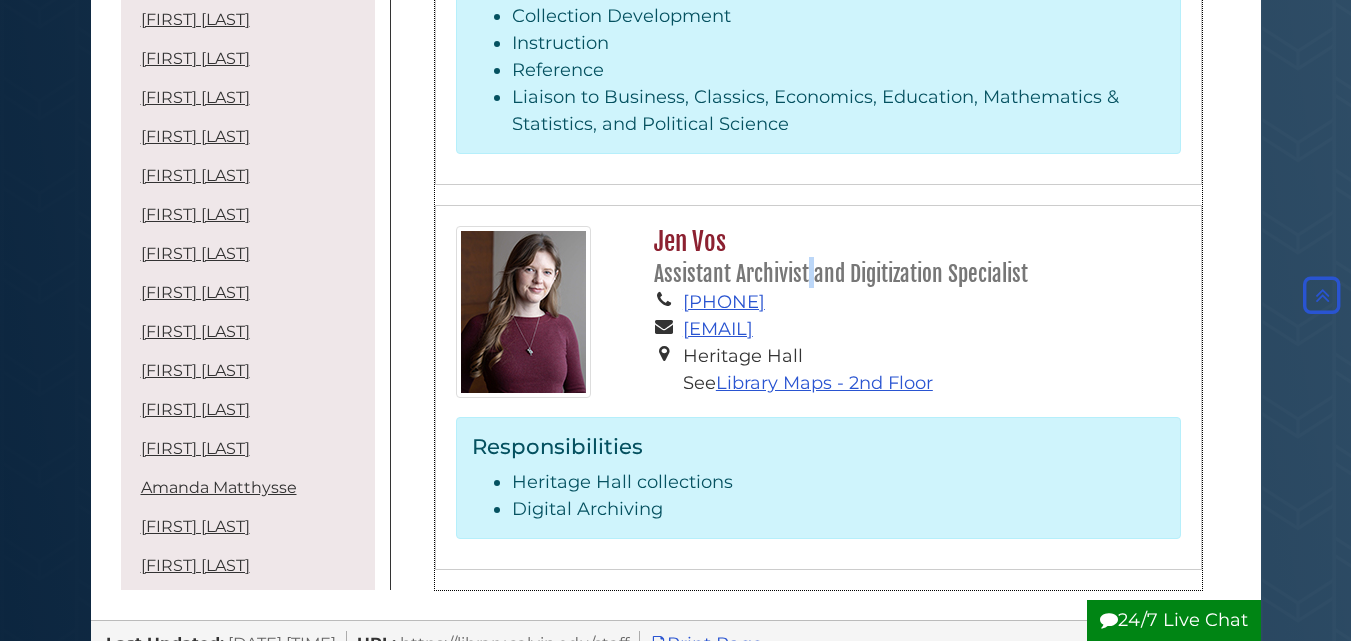 click on "Assistant Archivist and Digitization Specialist" at bounding box center (841, 274) 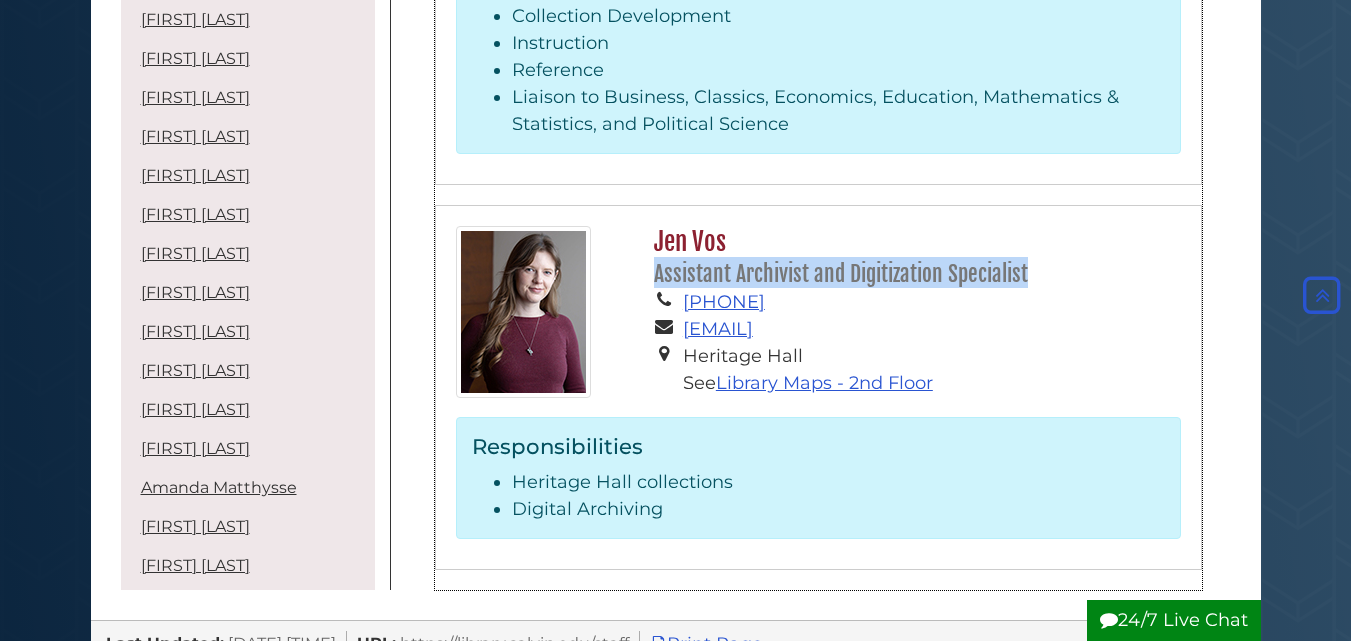 click on "Assistant Archivist and Digitization Specialist" at bounding box center (841, 274) 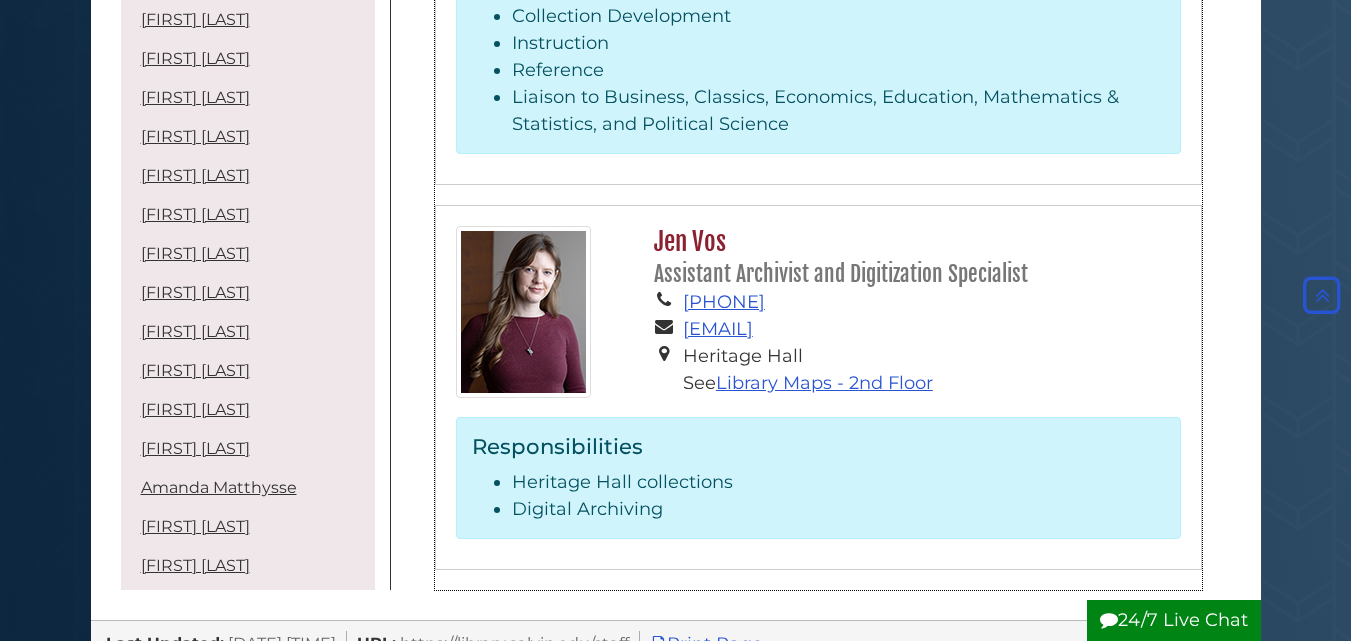 click on "[PHONE]" at bounding box center [932, 302] 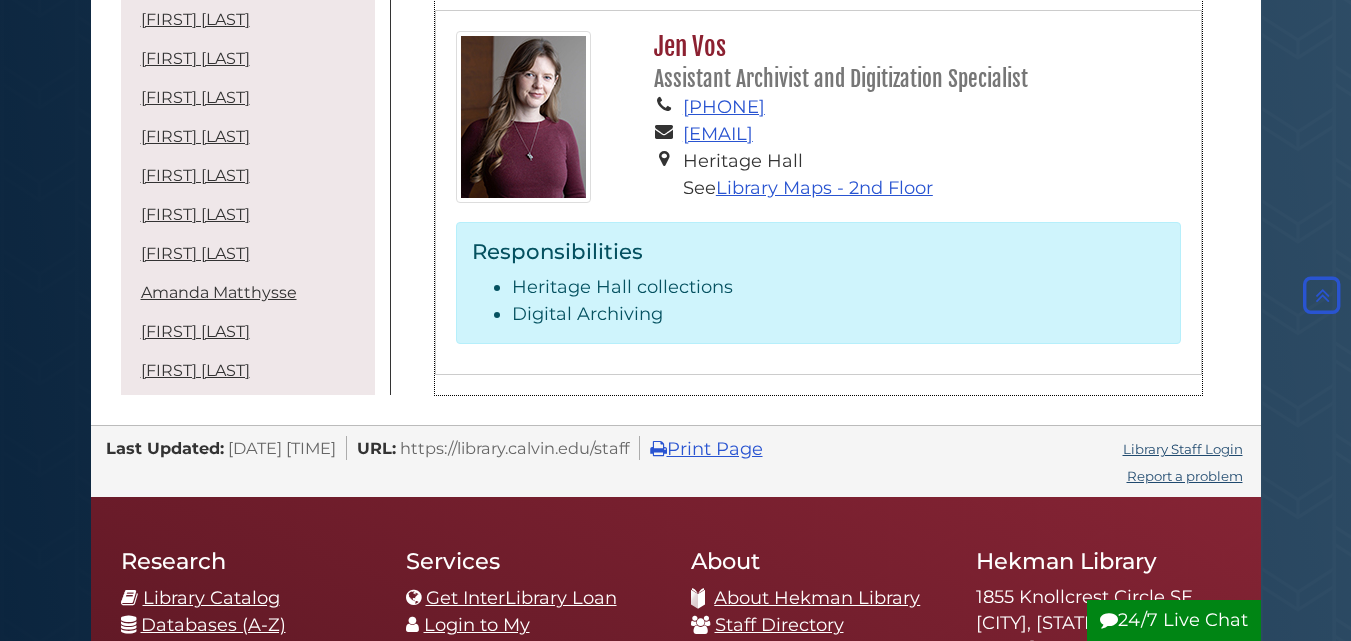 scroll, scrollTop: 7300, scrollLeft: 0, axis: vertical 